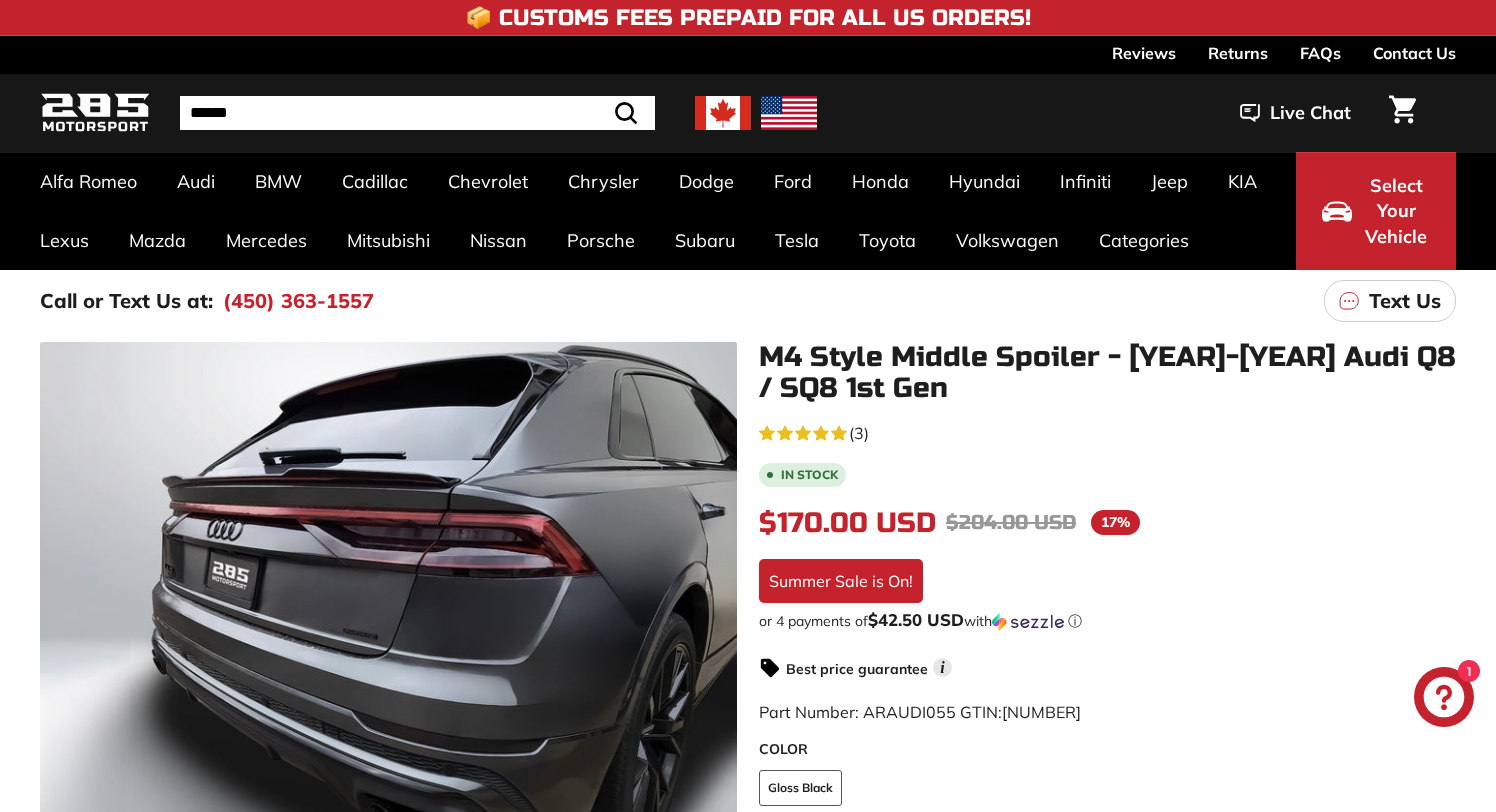 scroll, scrollTop: 0, scrollLeft: 0, axis: both 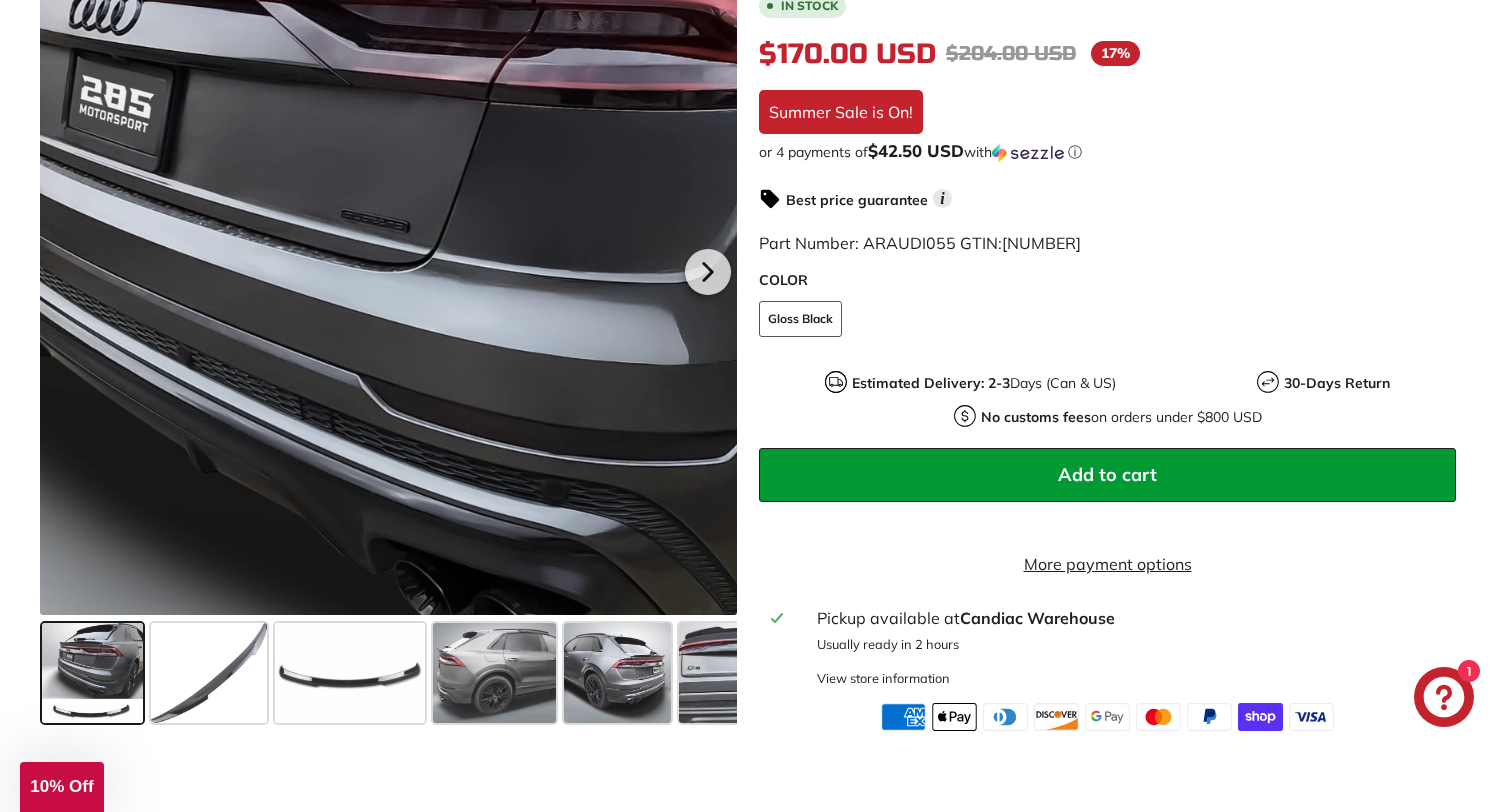 click at bounding box center (388, 269) 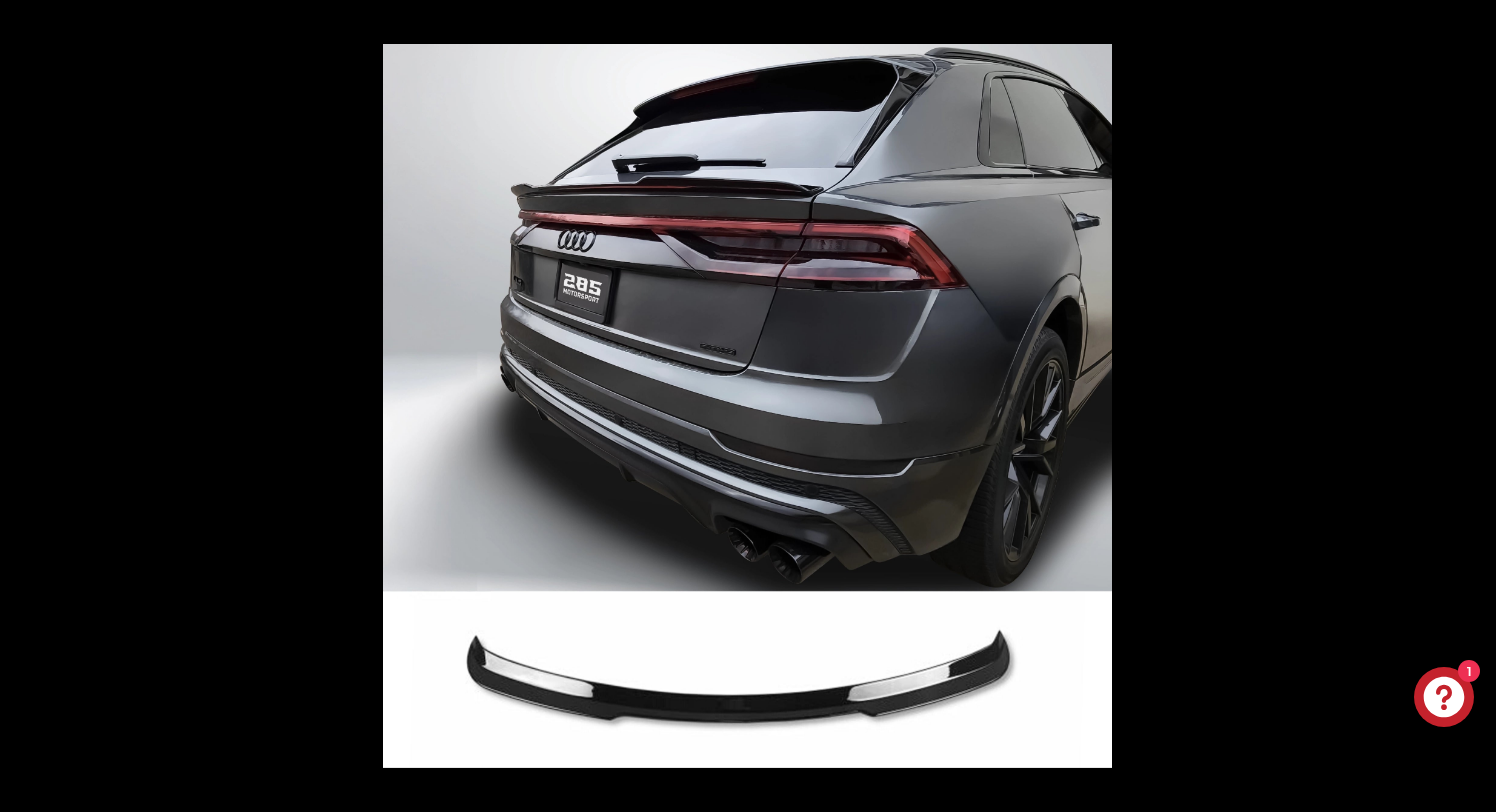 scroll, scrollTop: 0, scrollLeft: 0, axis: both 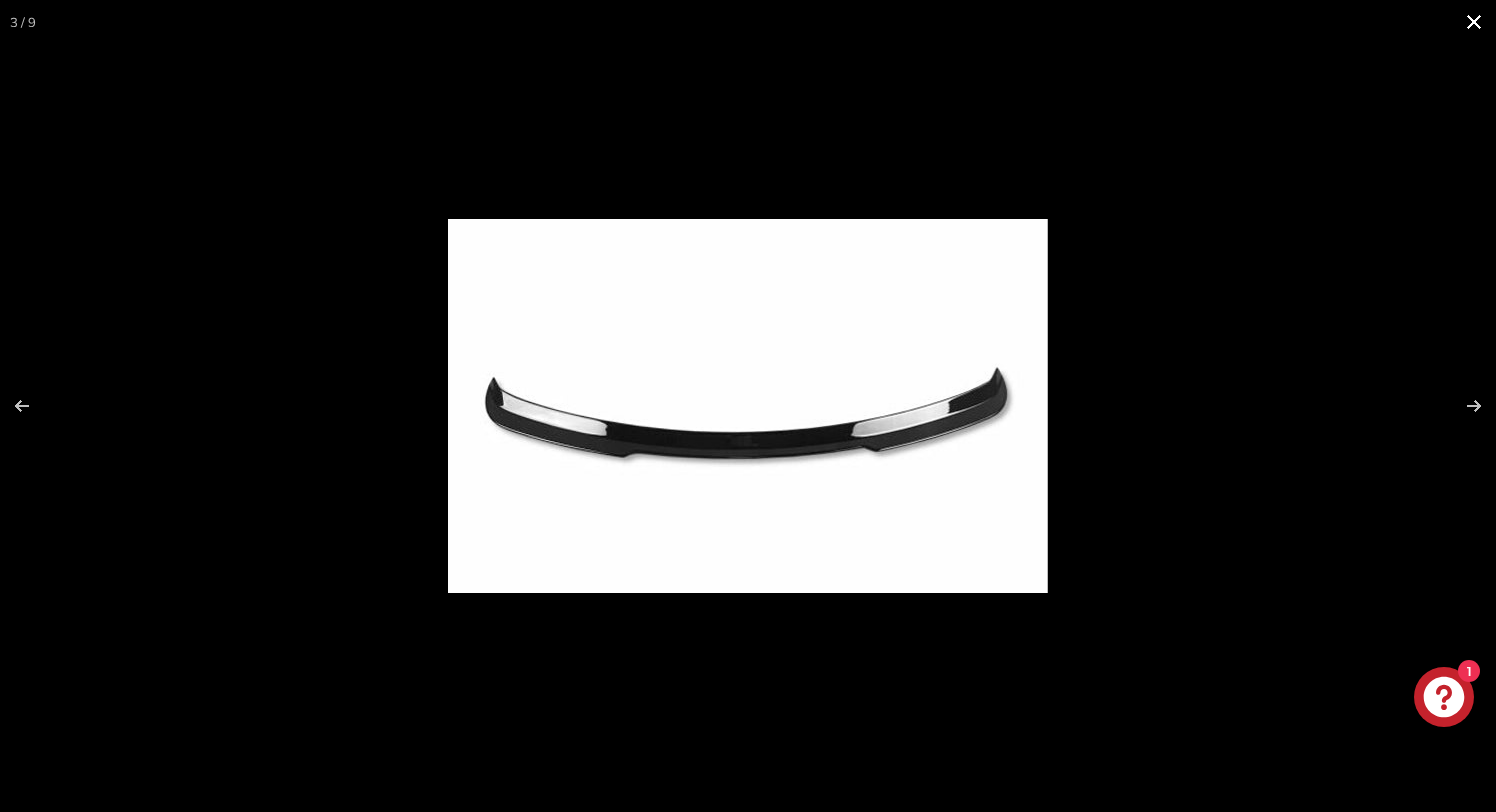 click at bounding box center [748, 406] 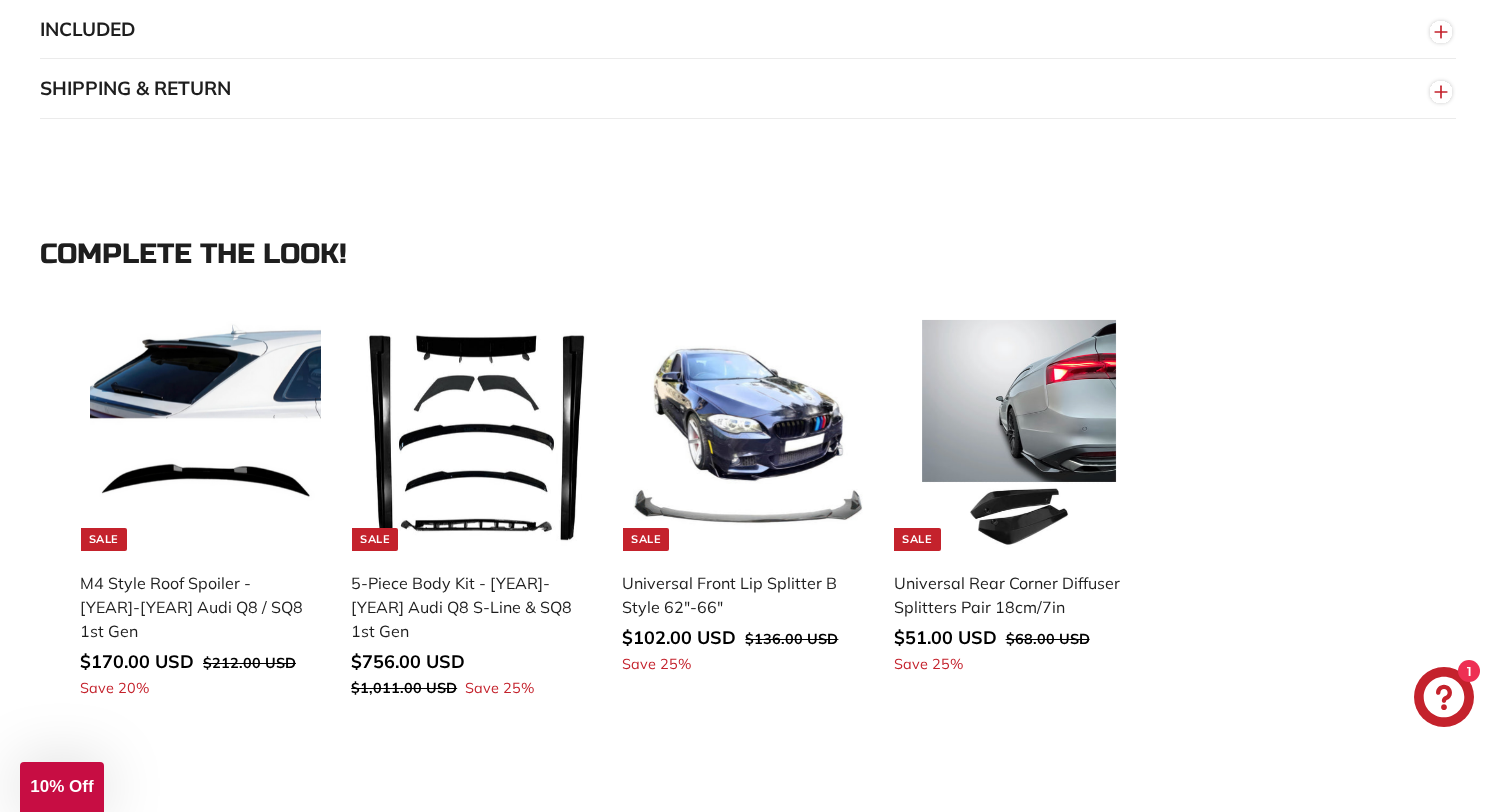 scroll, scrollTop: 1764, scrollLeft: 0, axis: vertical 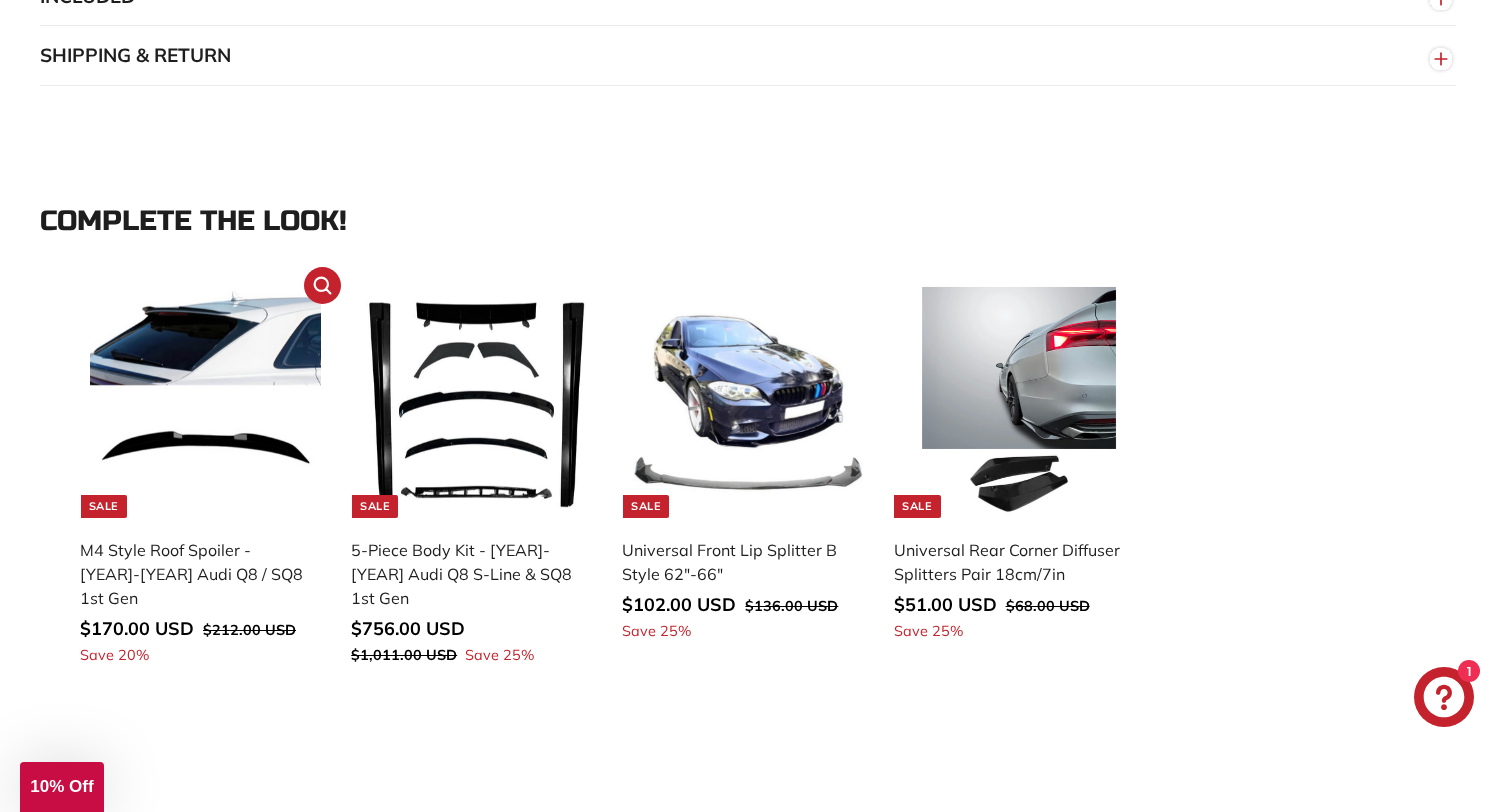 click on "M4 Style Roof Spoiler - 2019-2025 Audi Q8 / SQ8 1st Gen" at bounding box center [195, 574] 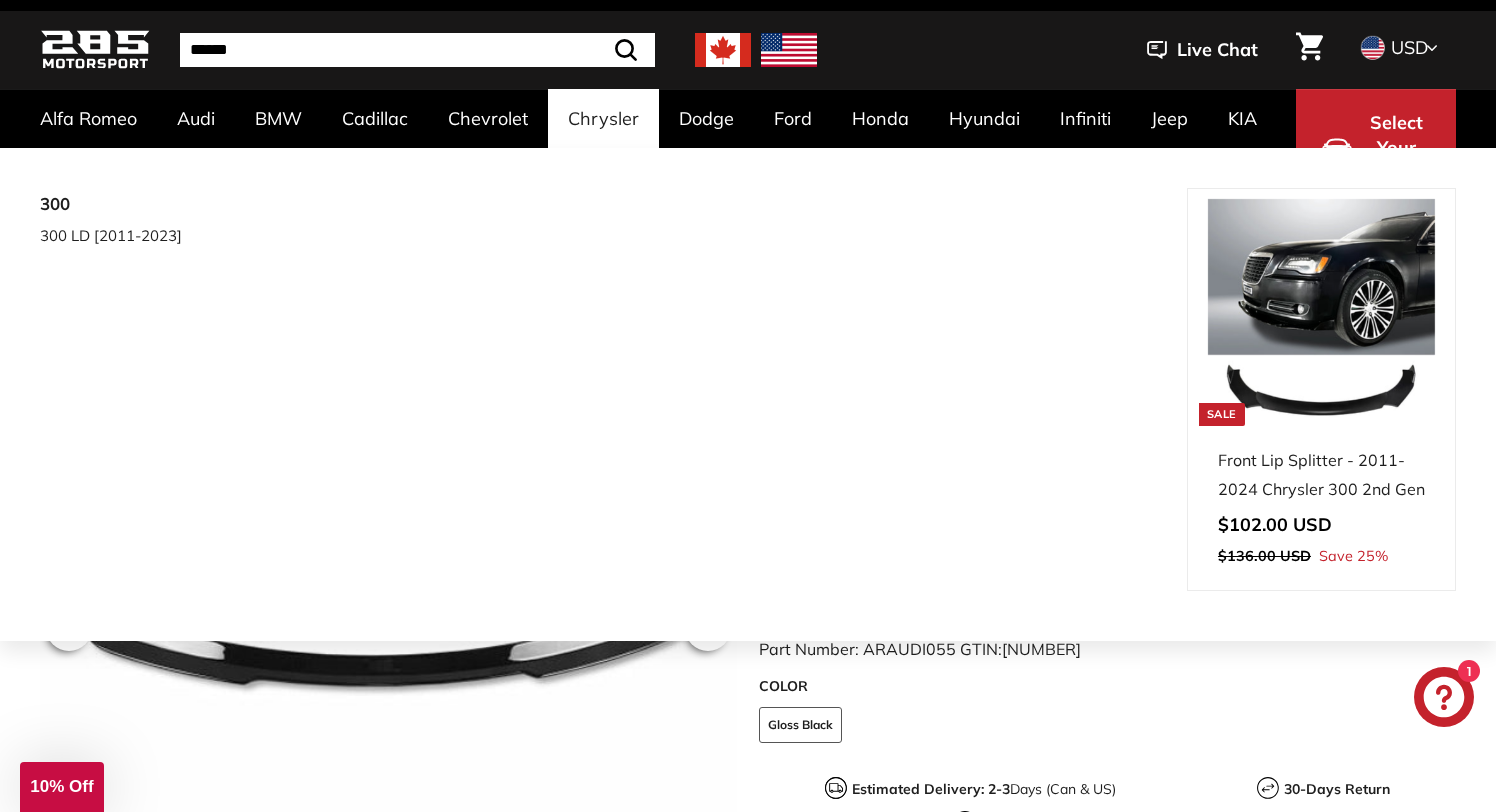 scroll, scrollTop: 67, scrollLeft: 0, axis: vertical 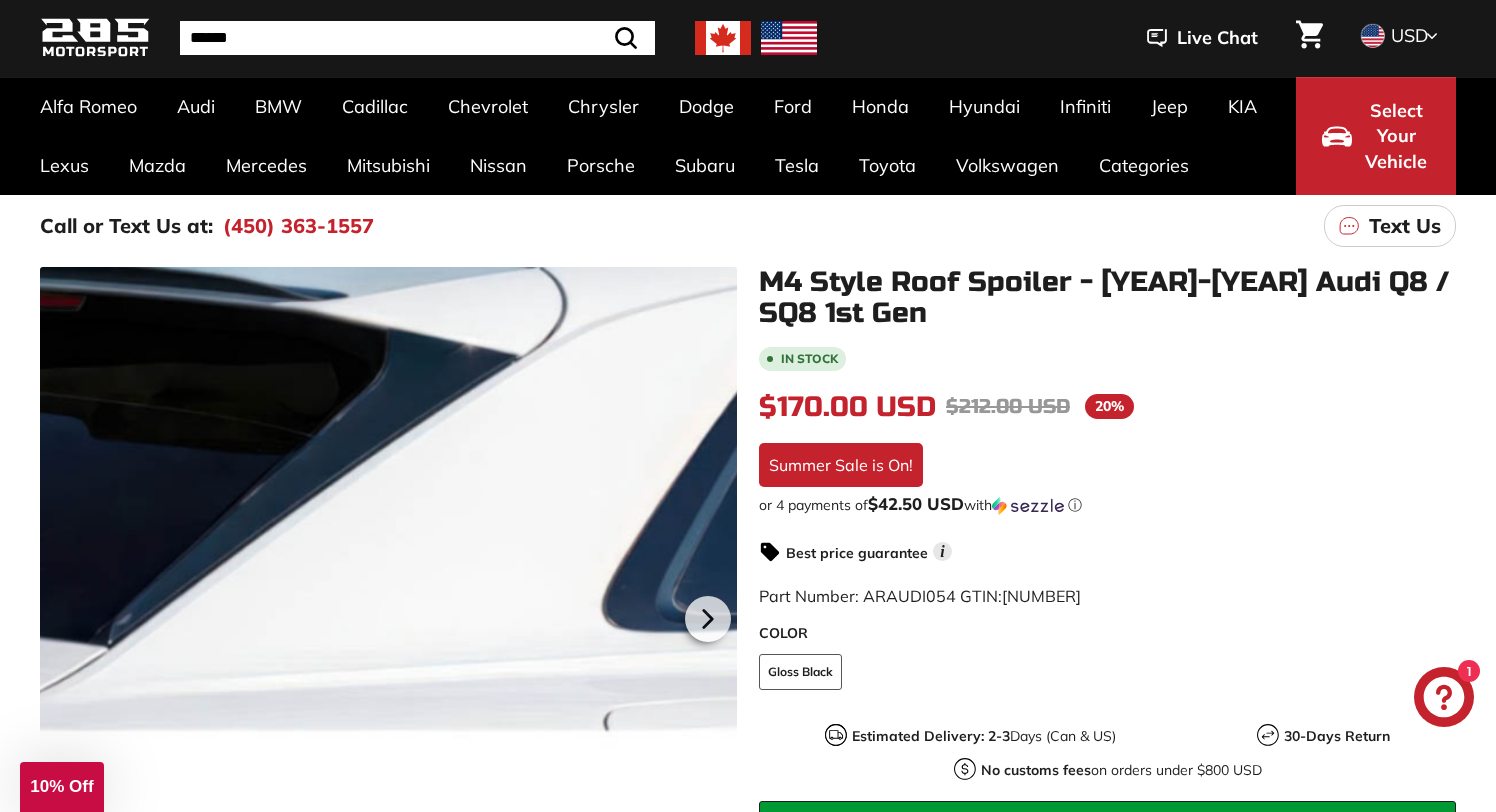 click at bounding box center (388, 615) 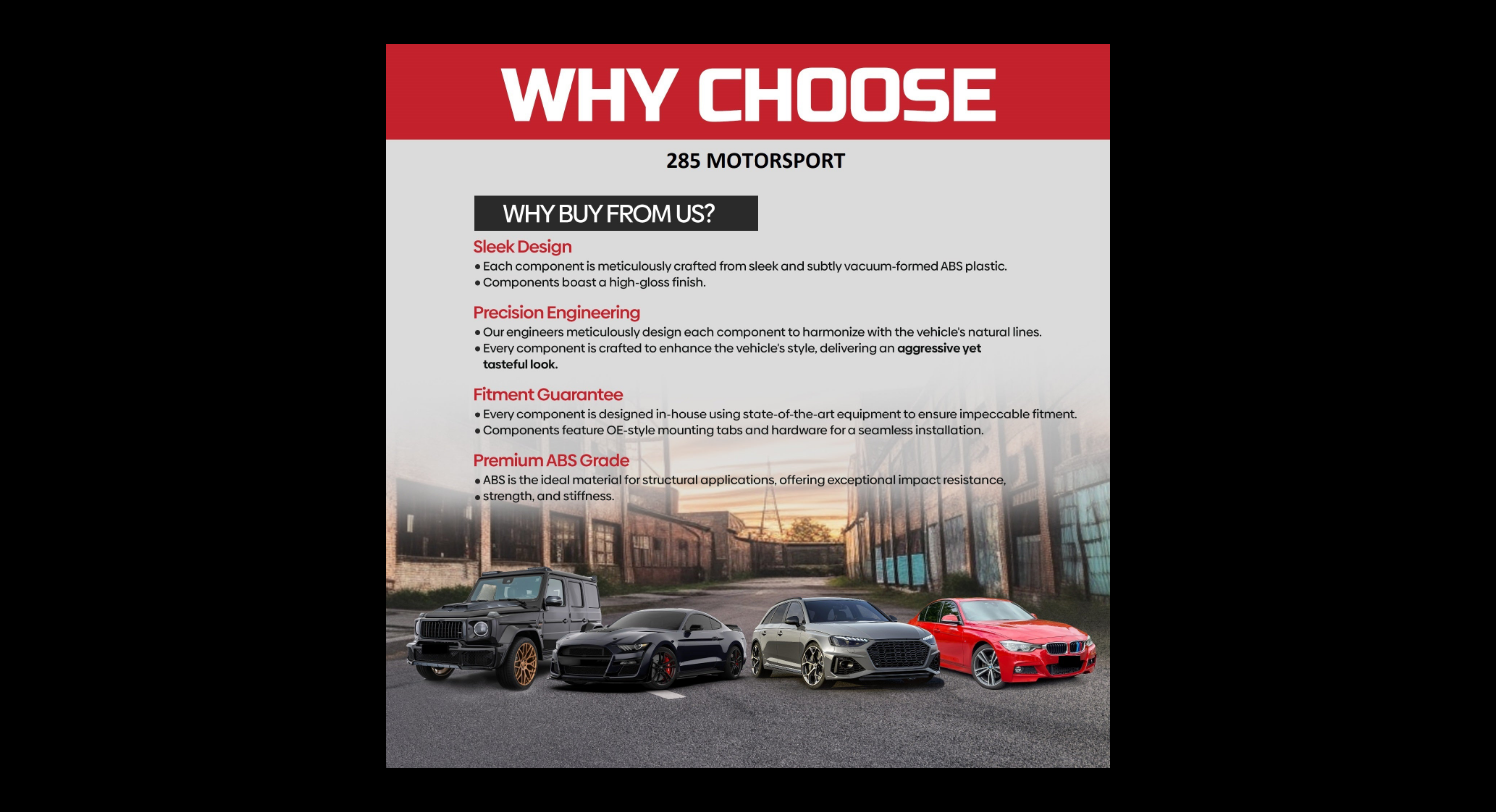 click at bounding box center [1134, 450] 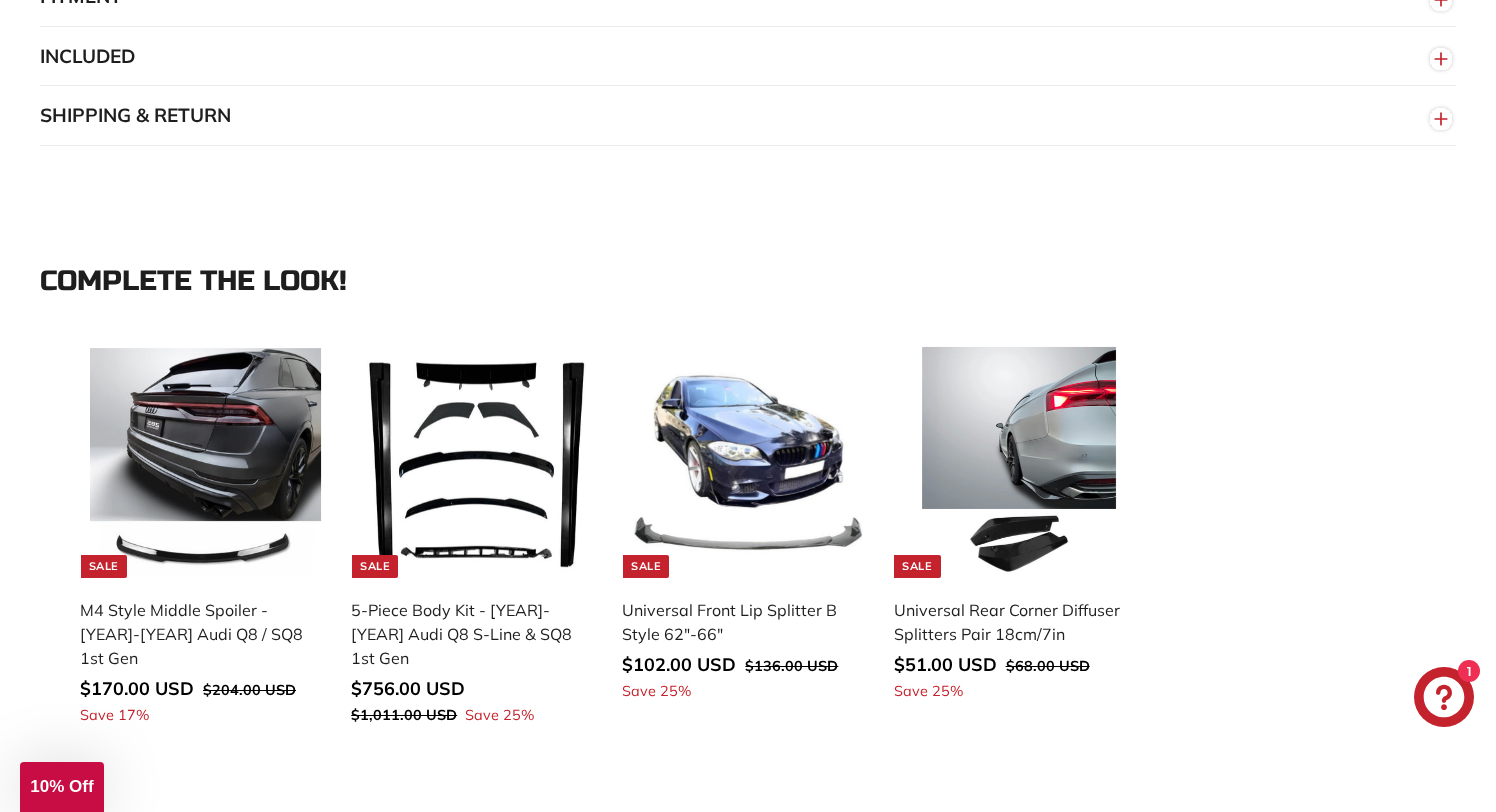scroll, scrollTop: 1699, scrollLeft: 0, axis: vertical 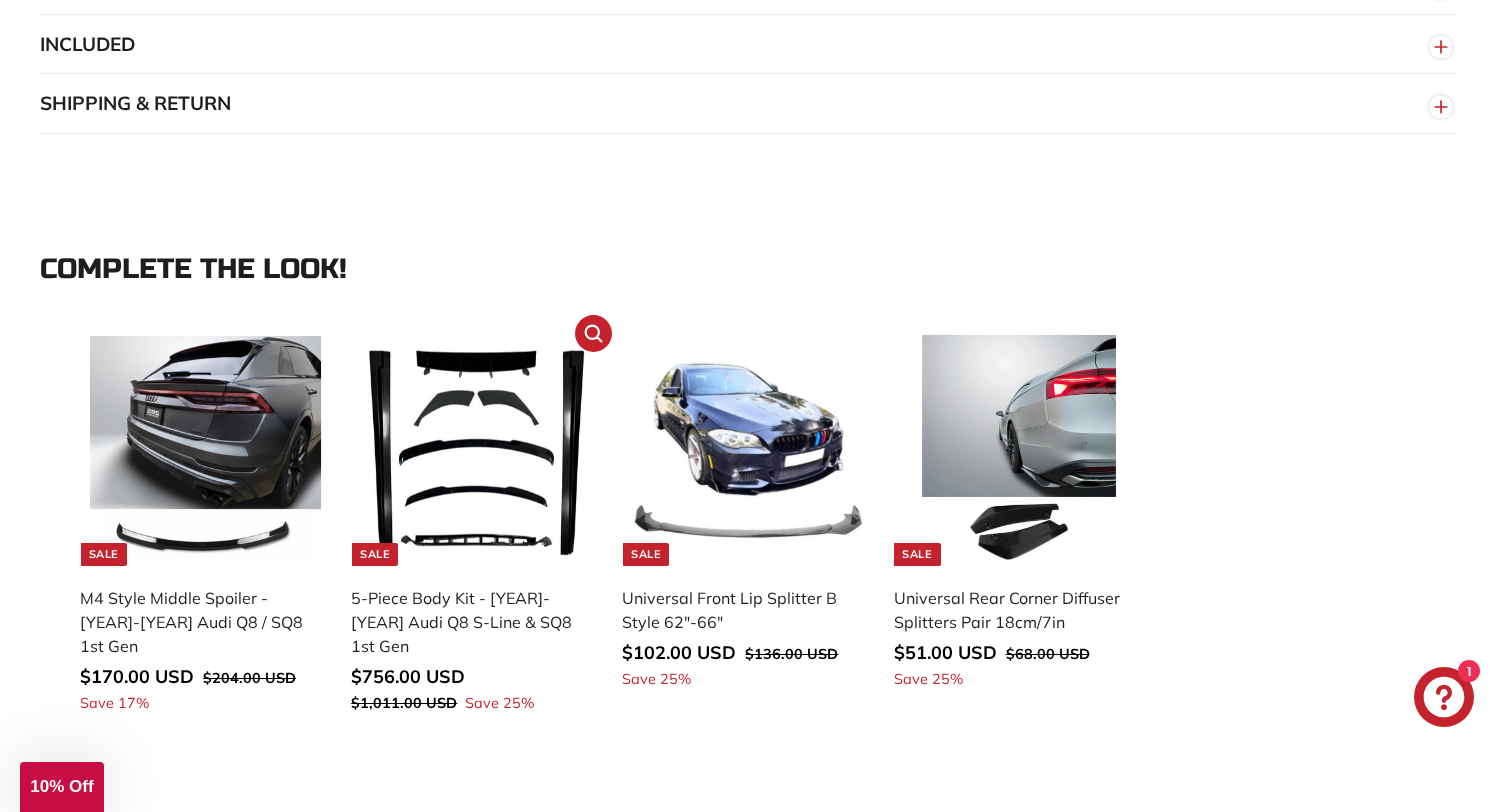 click on "5-Piece Body Kit - 2019-2023 Audi Q8 S-Line & SQ8 1st Gen" at bounding box center (466, 622) 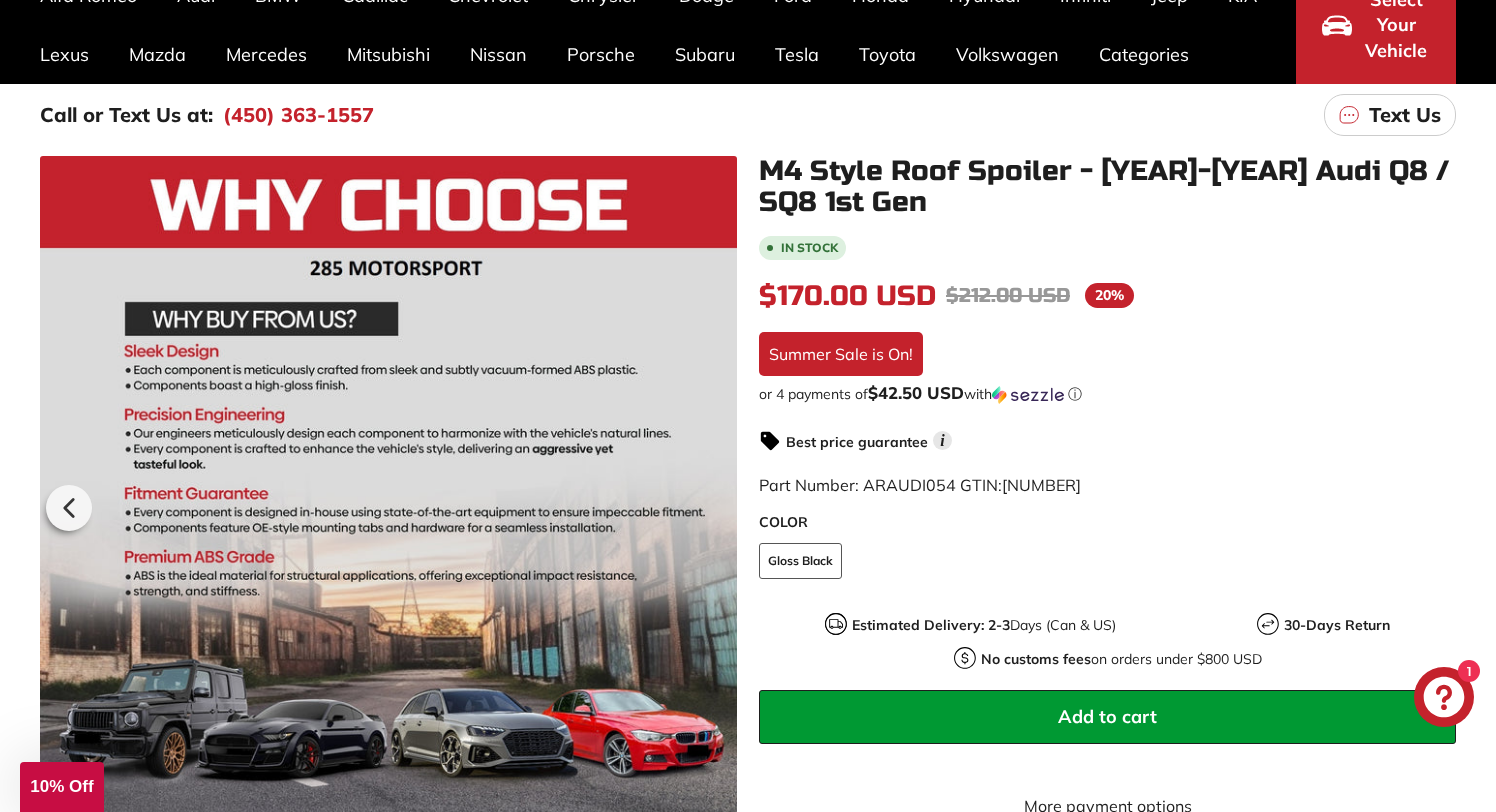 scroll, scrollTop: 189, scrollLeft: 0, axis: vertical 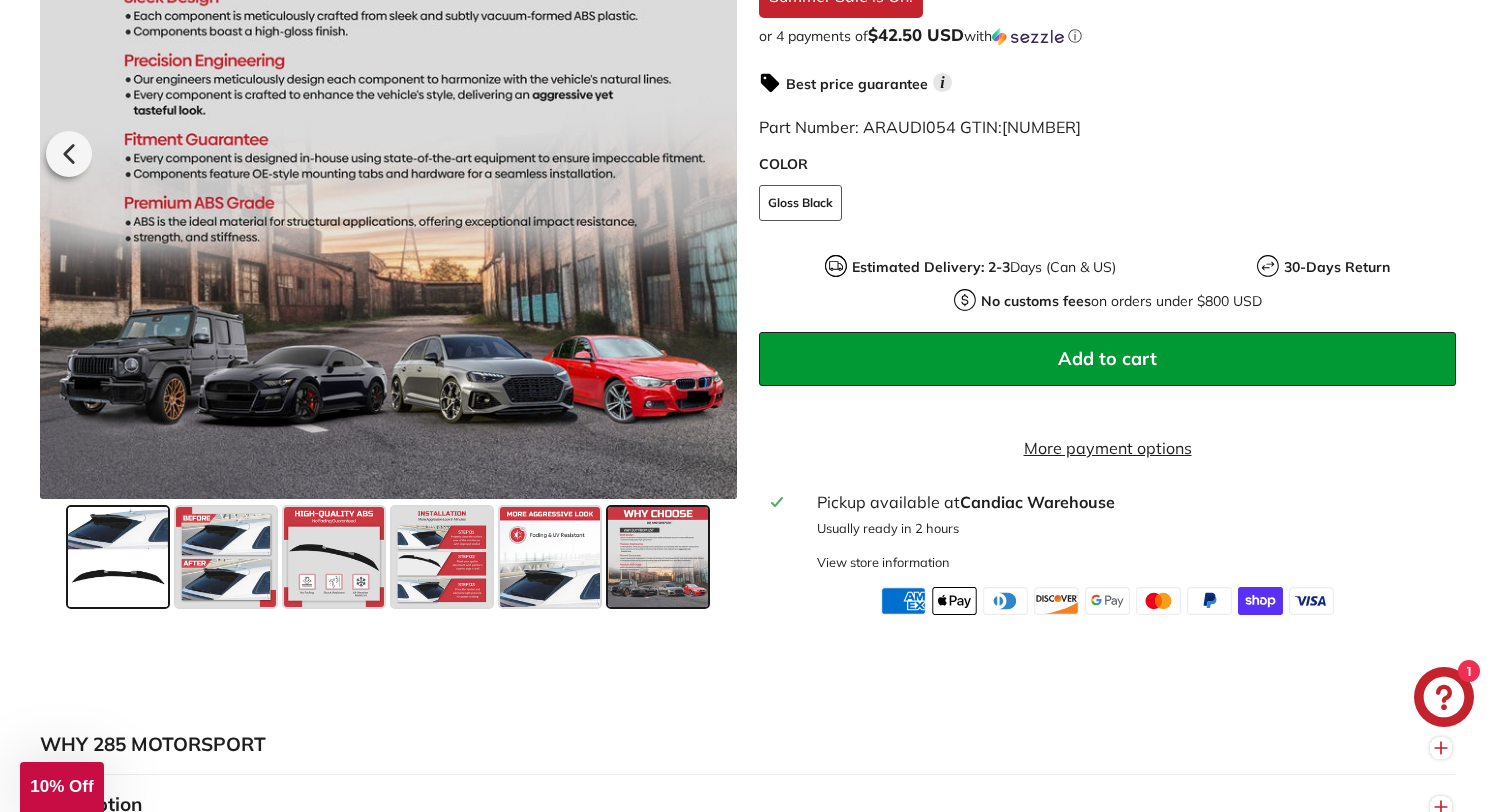click at bounding box center (118, 557) 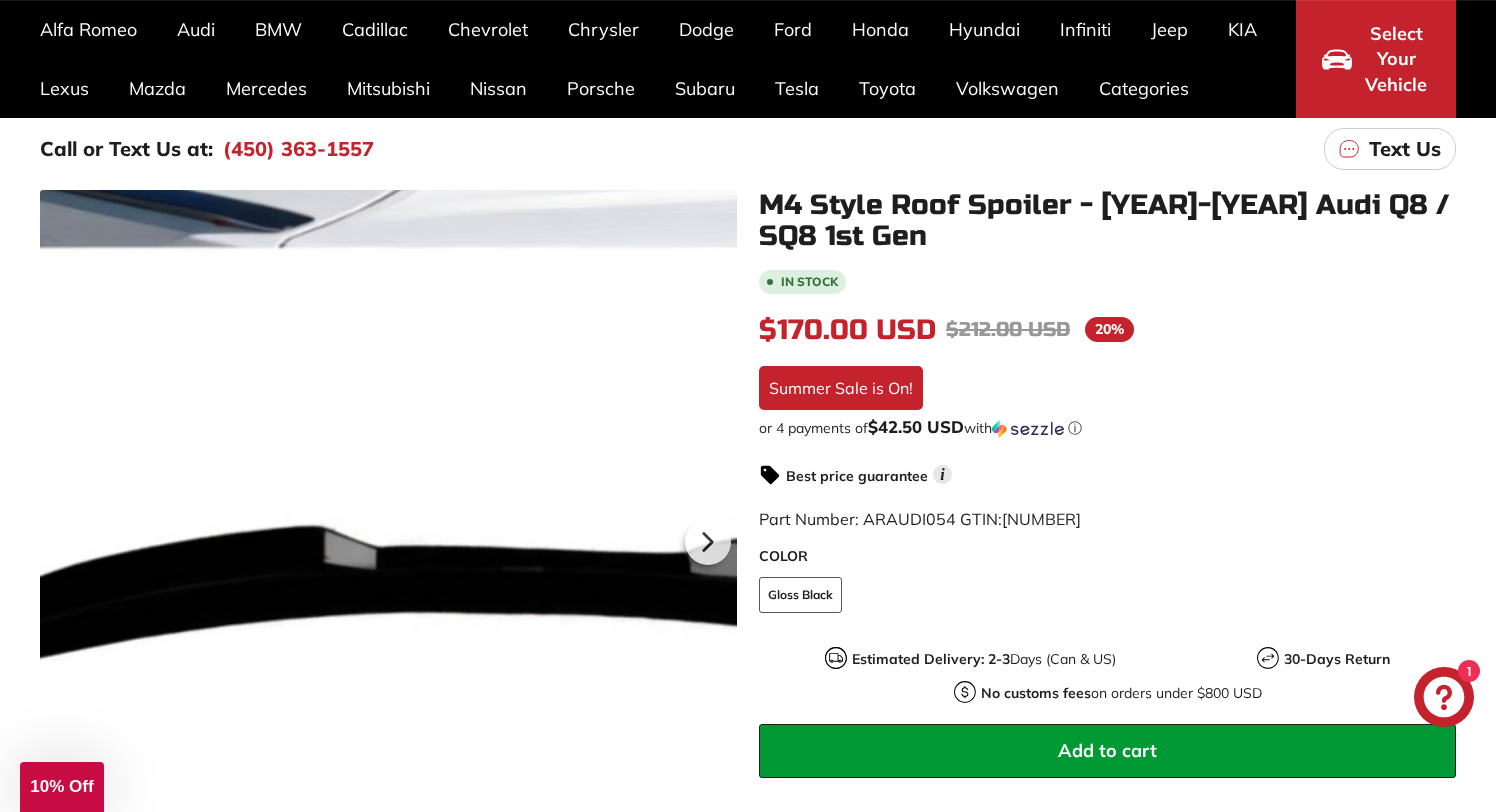 scroll, scrollTop: 126, scrollLeft: 0, axis: vertical 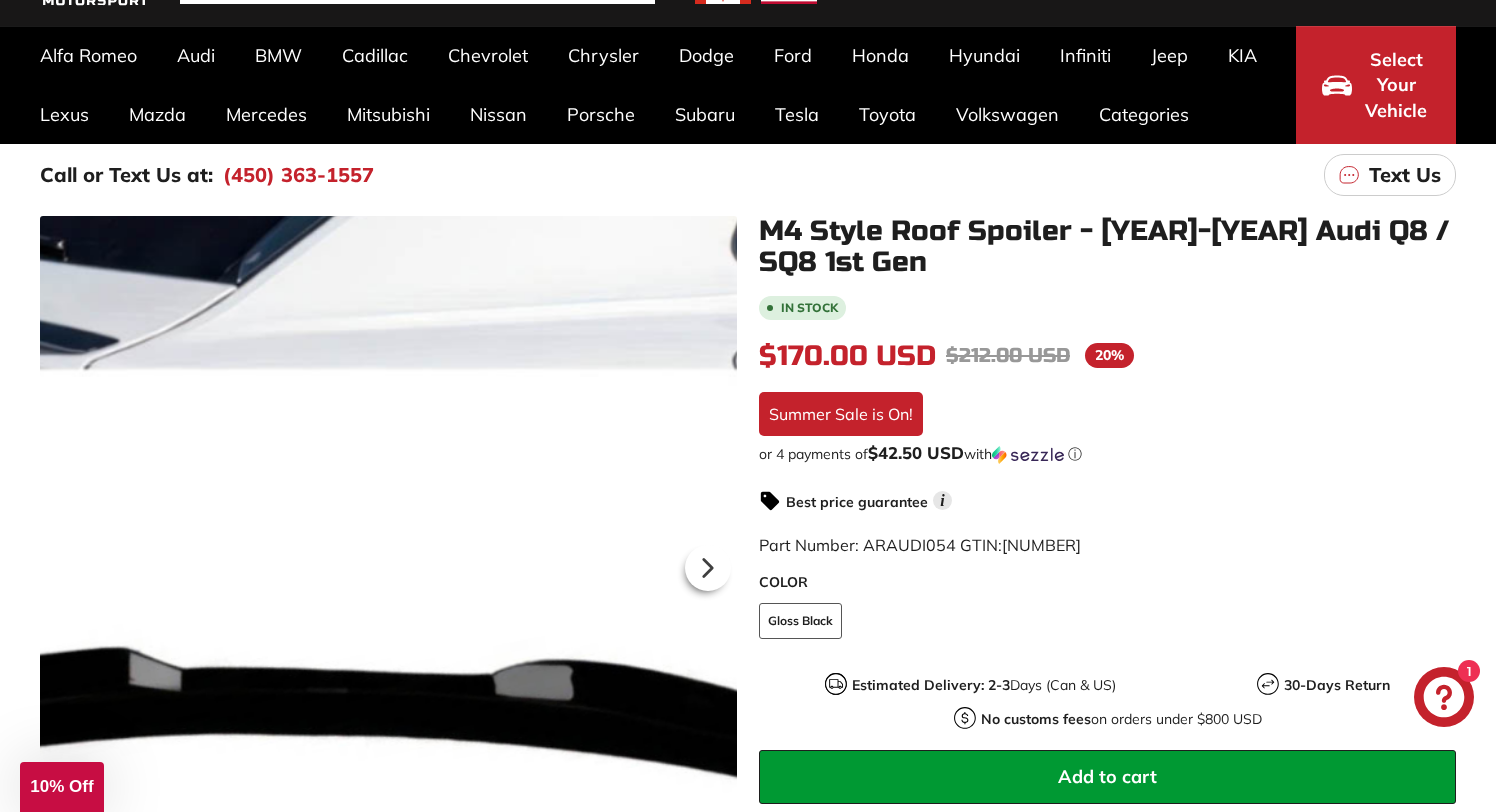 click at bounding box center (388, 564) 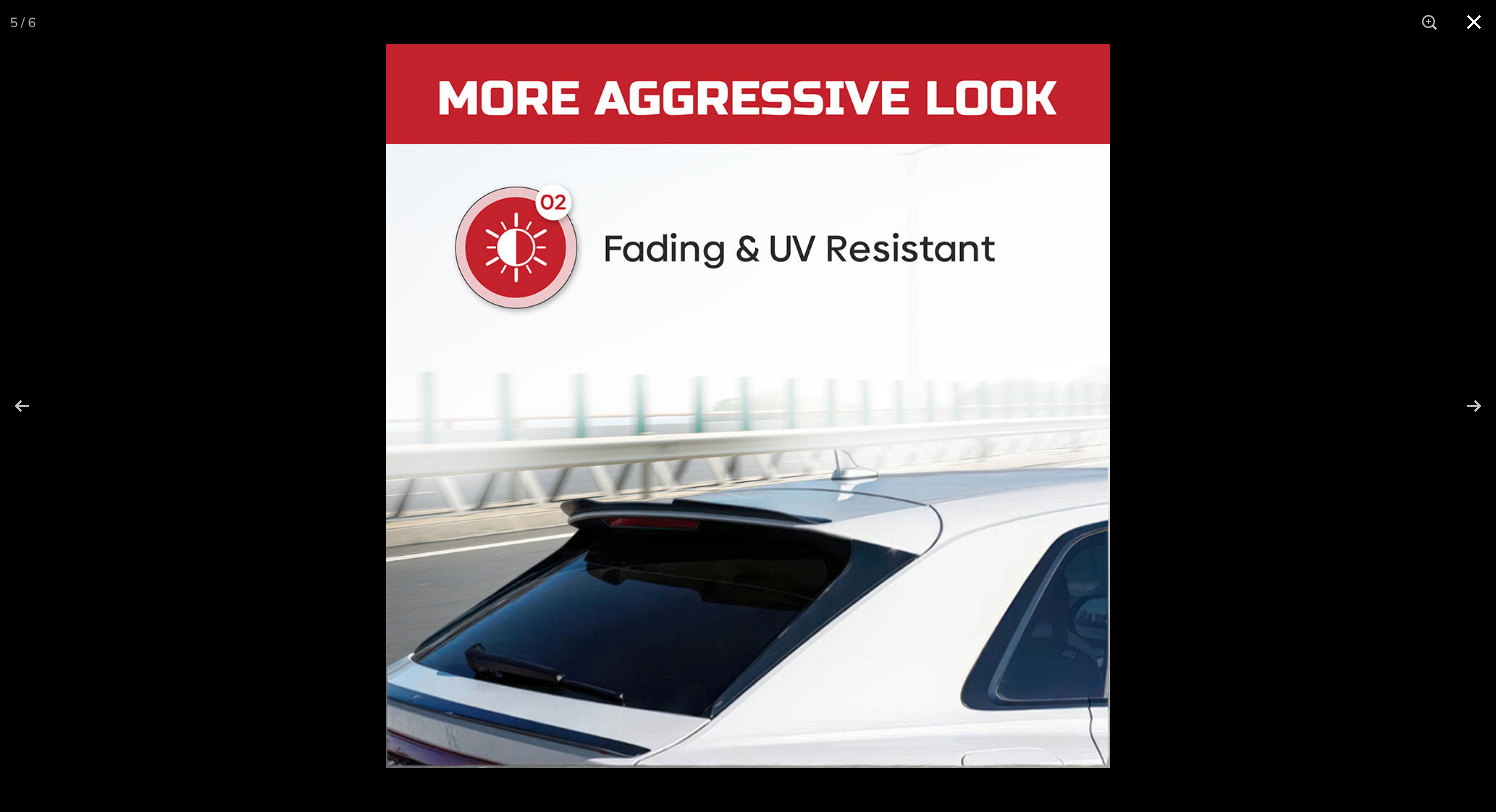 click at bounding box center [1474, 22] 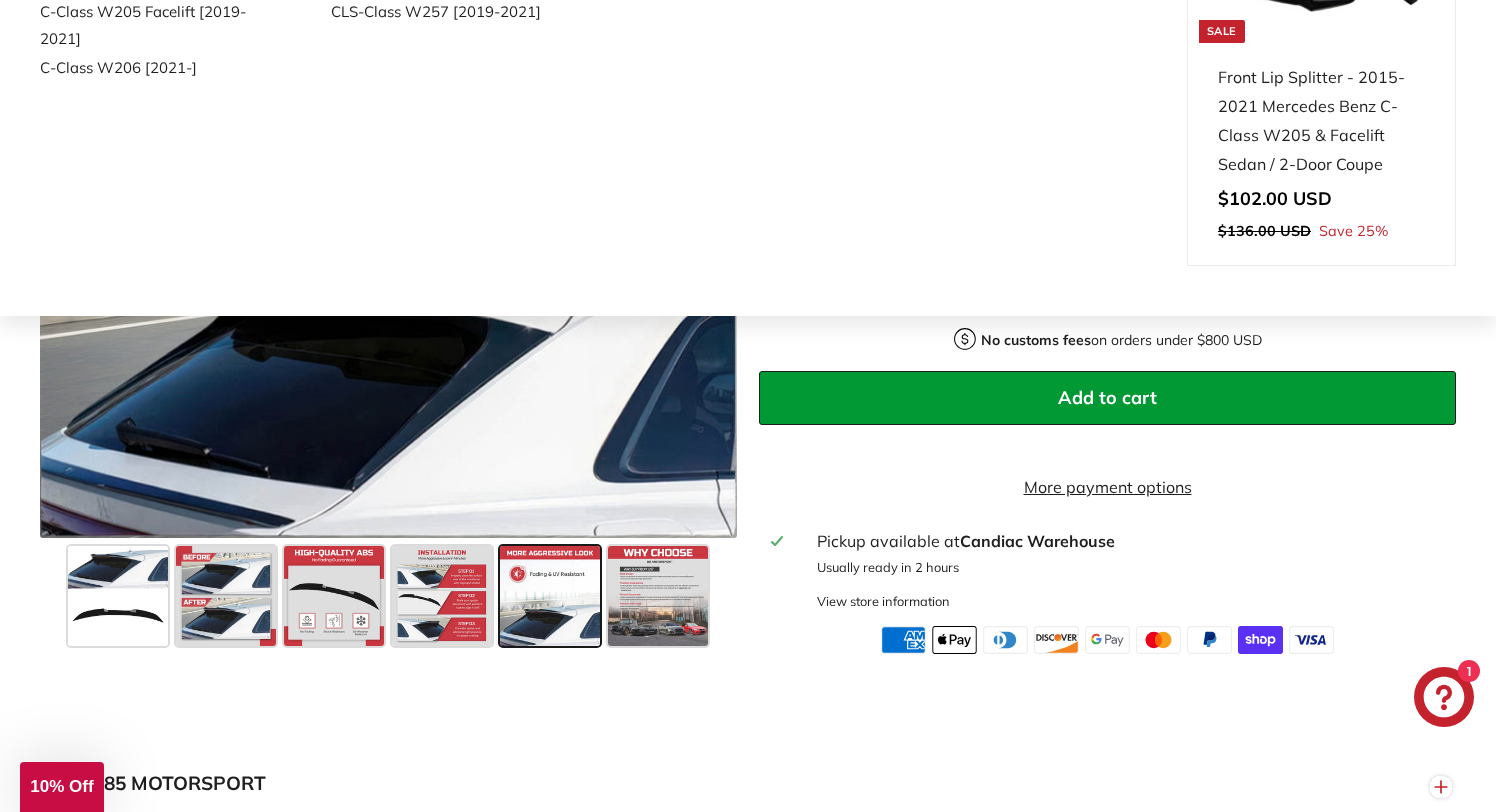 scroll, scrollTop: 512, scrollLeft: 0, axis: vertical 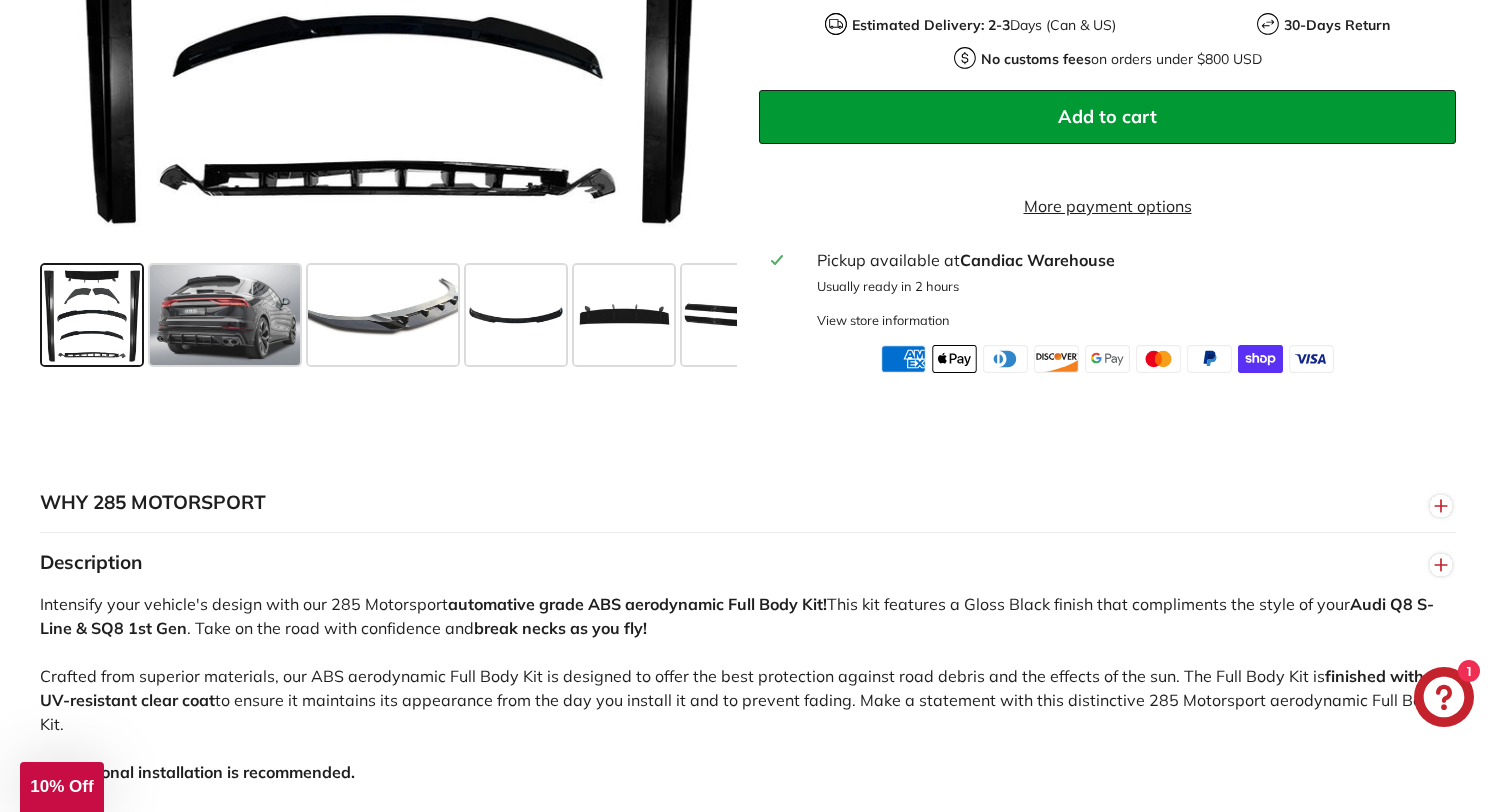 click at bounding box center [92, 315] 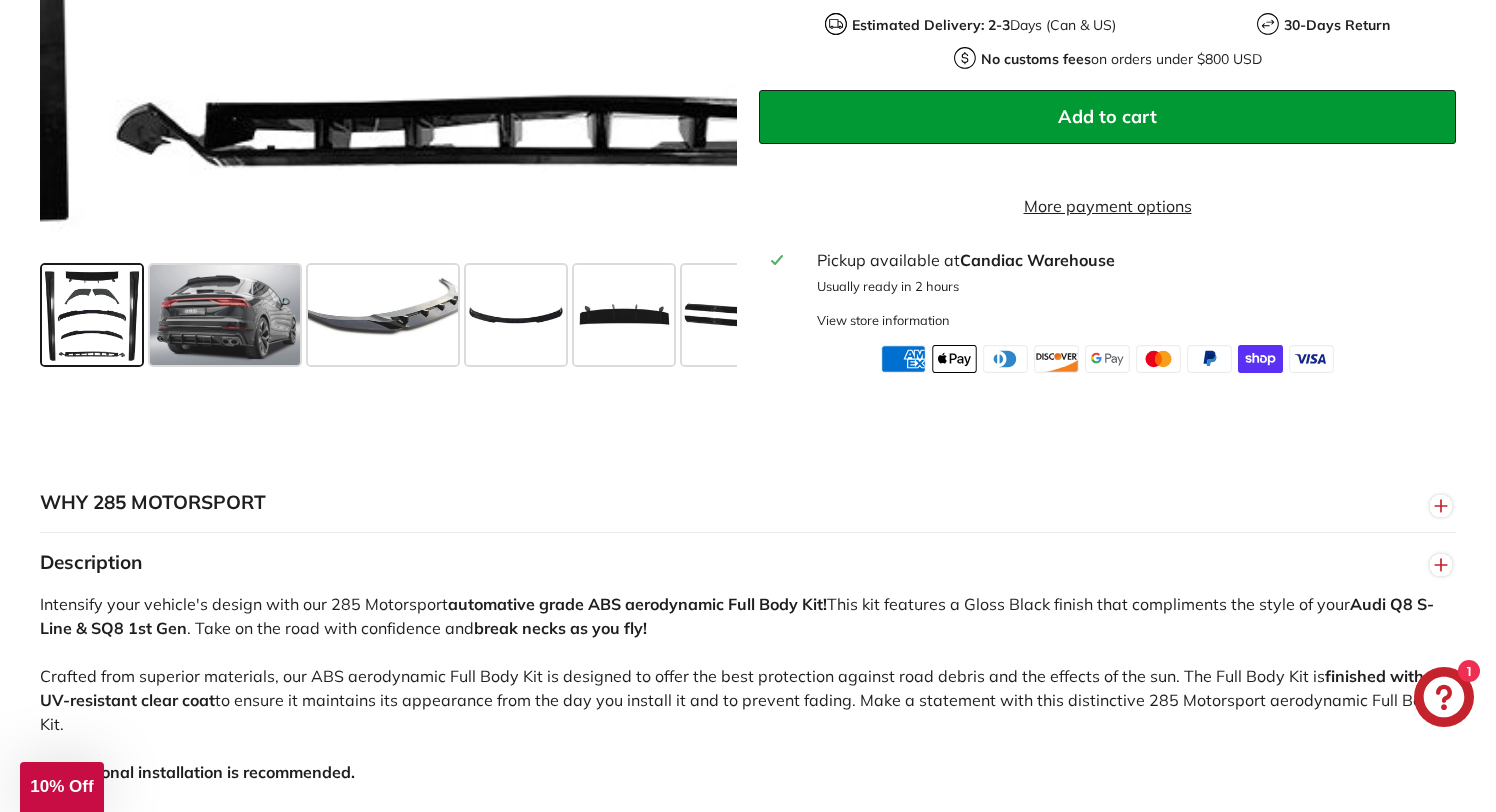 click at bounding box center (388, -92) 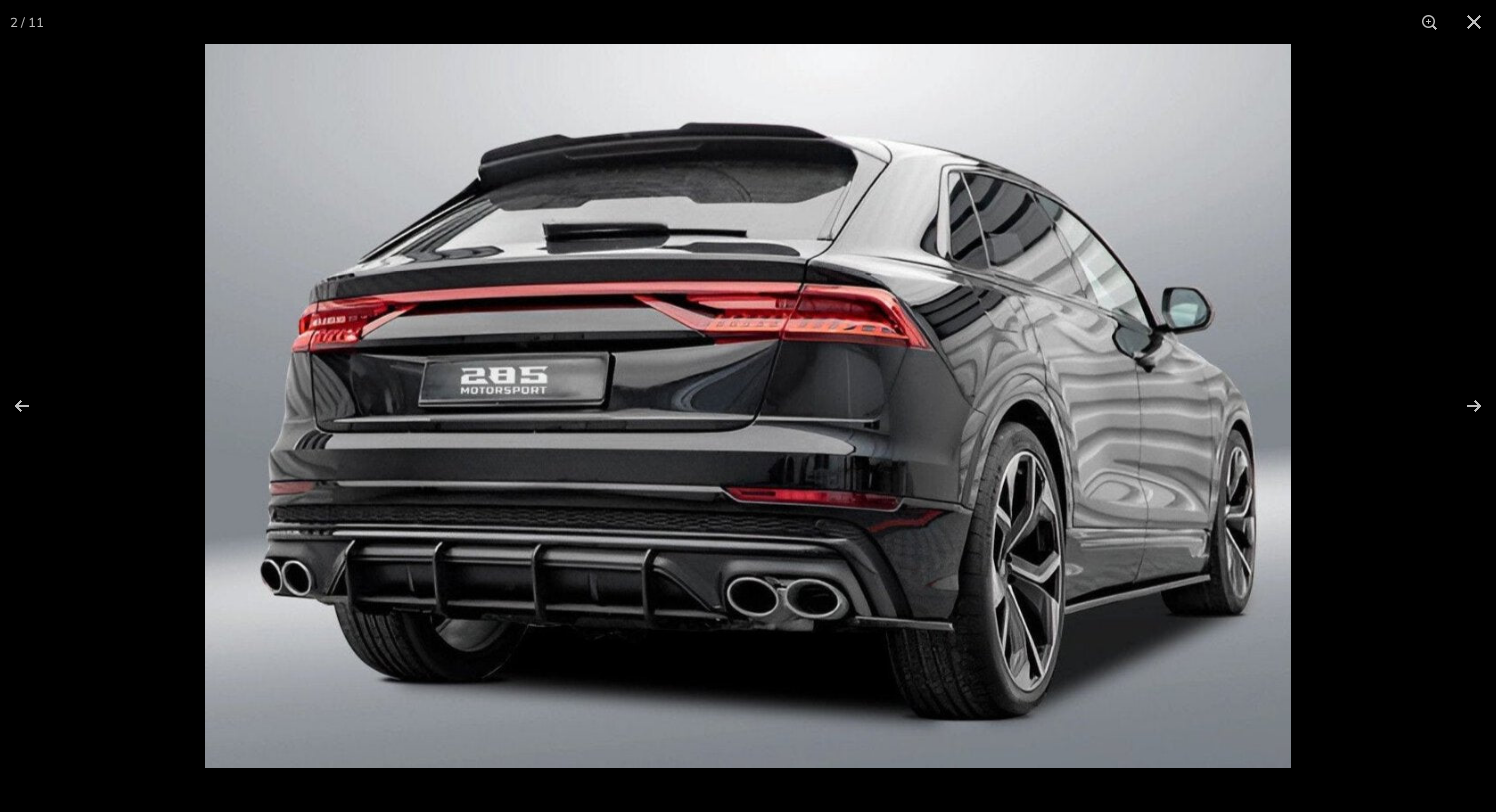 click at bounding box center [748, 406] 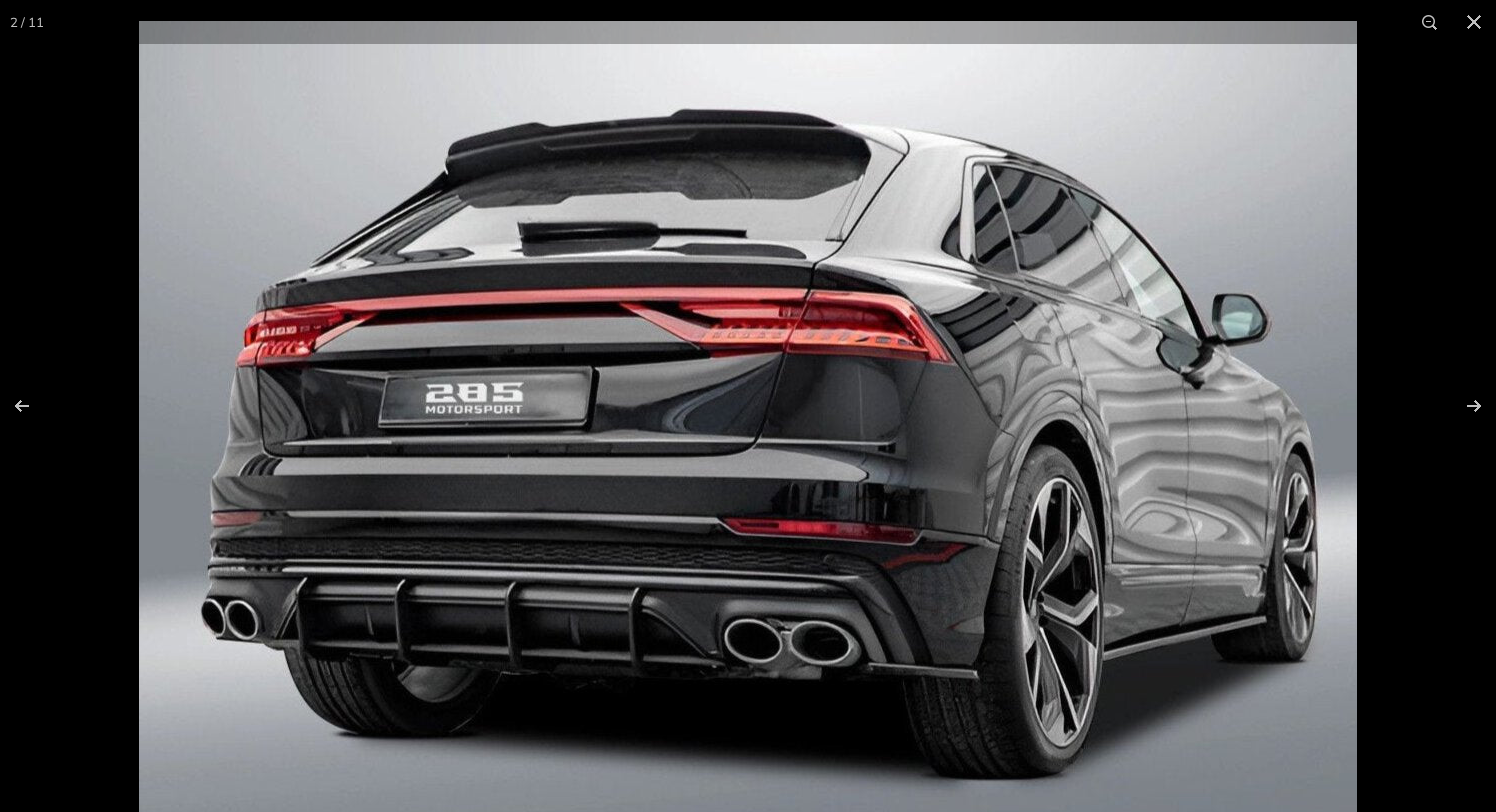 click at bounding box center (748, 427) 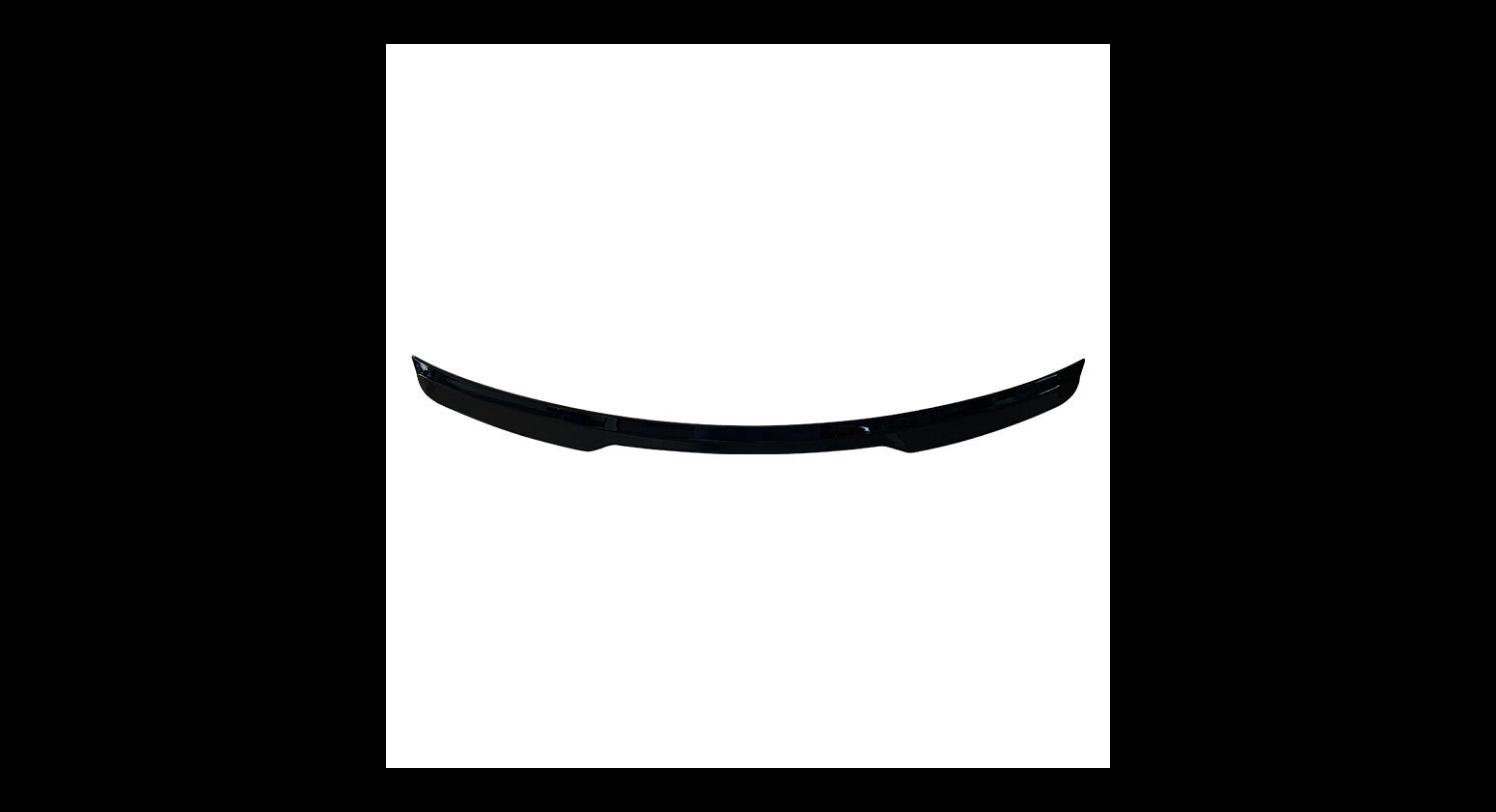 scroll, scrollTop: 0, scrollLeft: 343, axis: horizontal 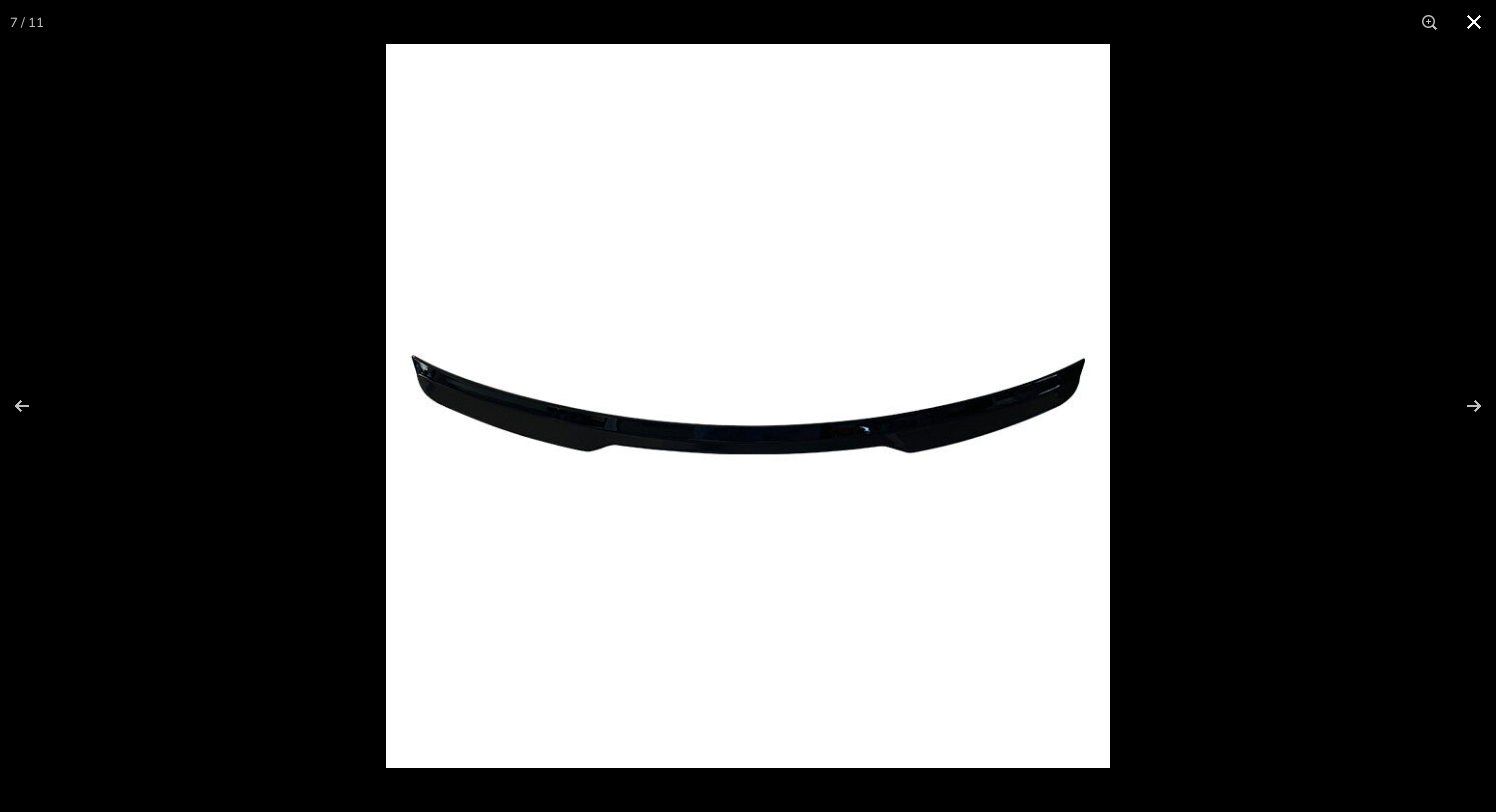click at bounding box center (1134, 450) 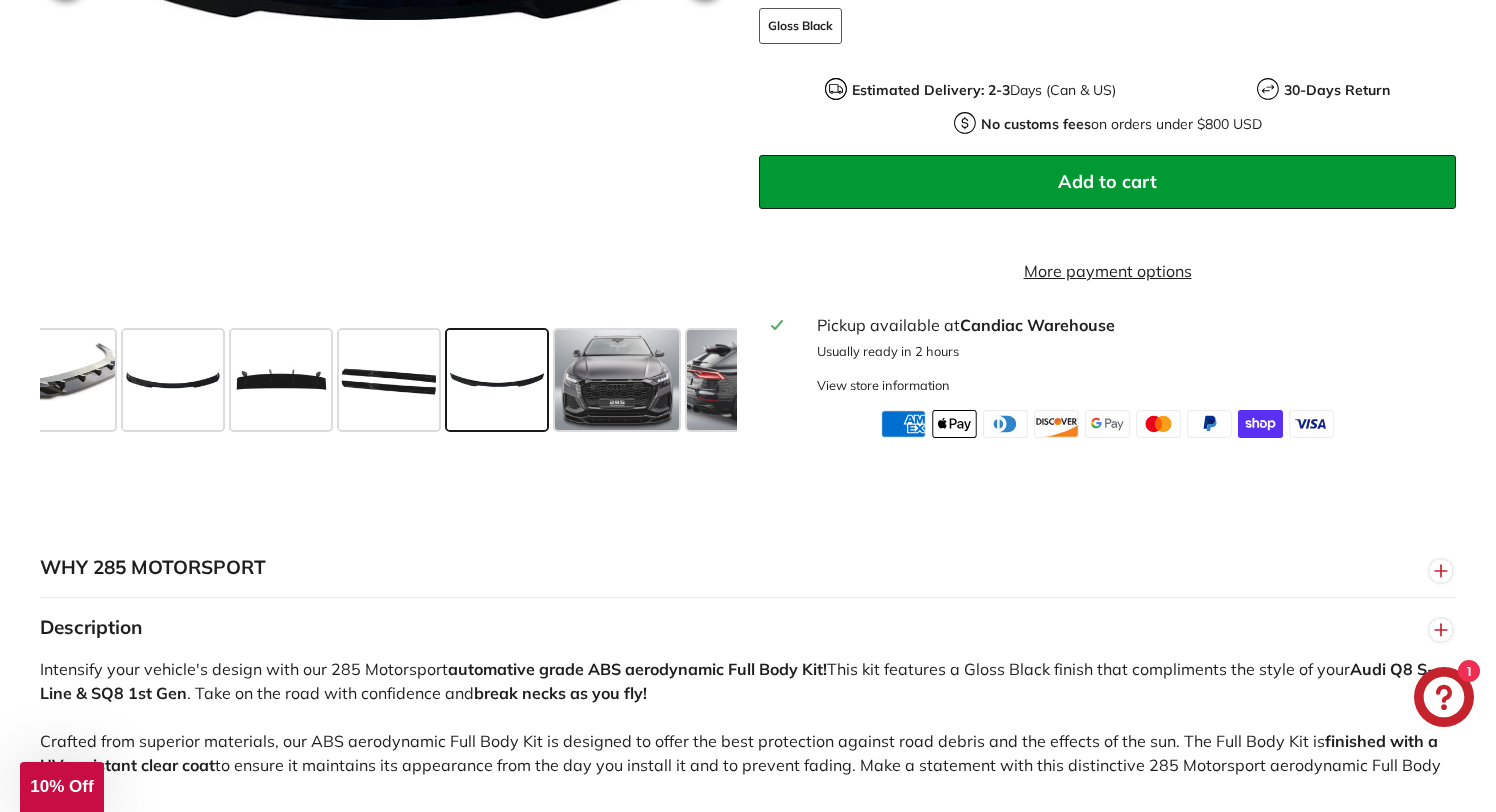 scroll, scrollTop: 0, scrollLeft: 0, axis: both 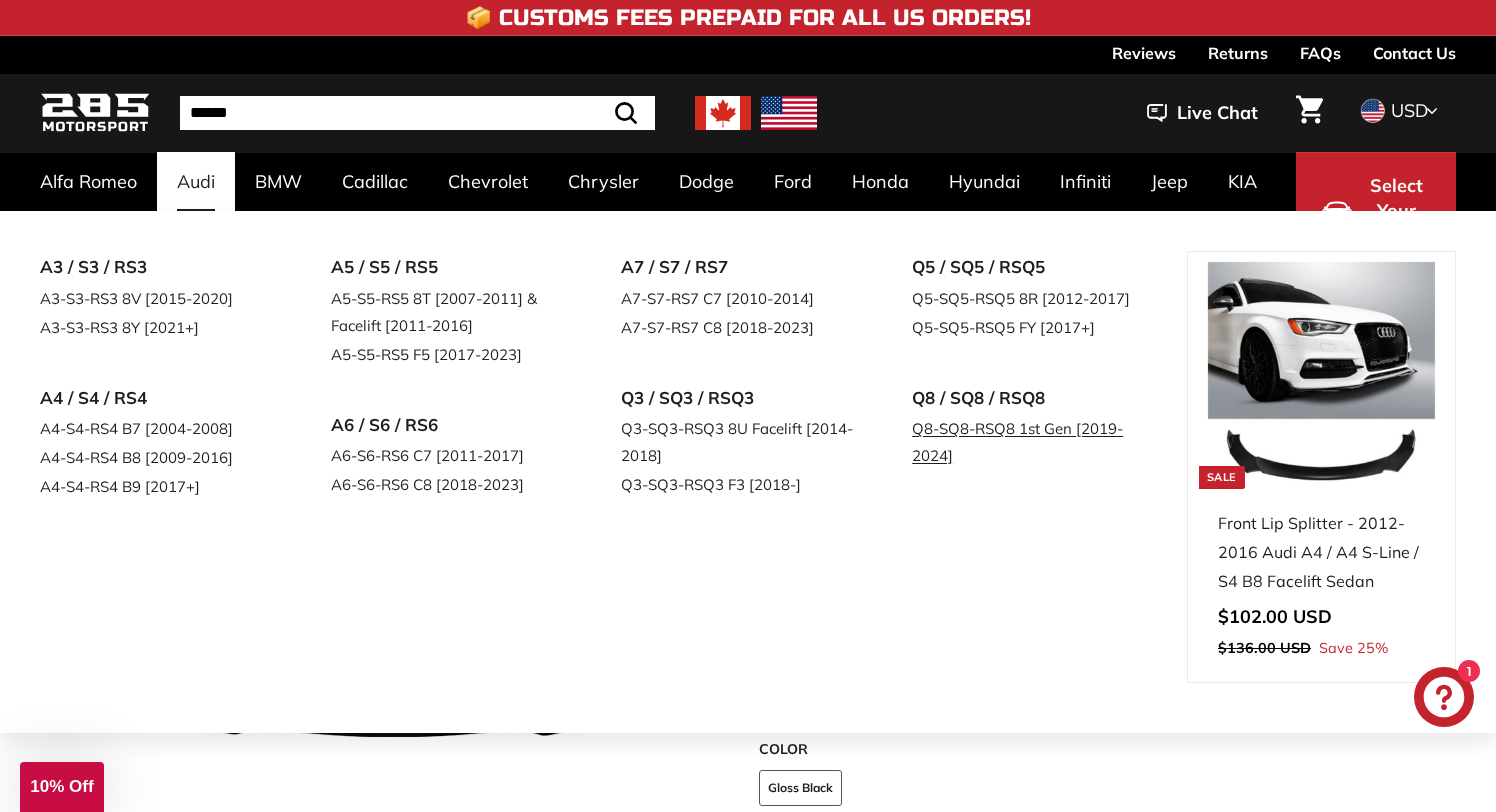 click on "Q8-SQ8-RSQ8 1st Gen [2019-2024]" at bounding box center (1029, 442) 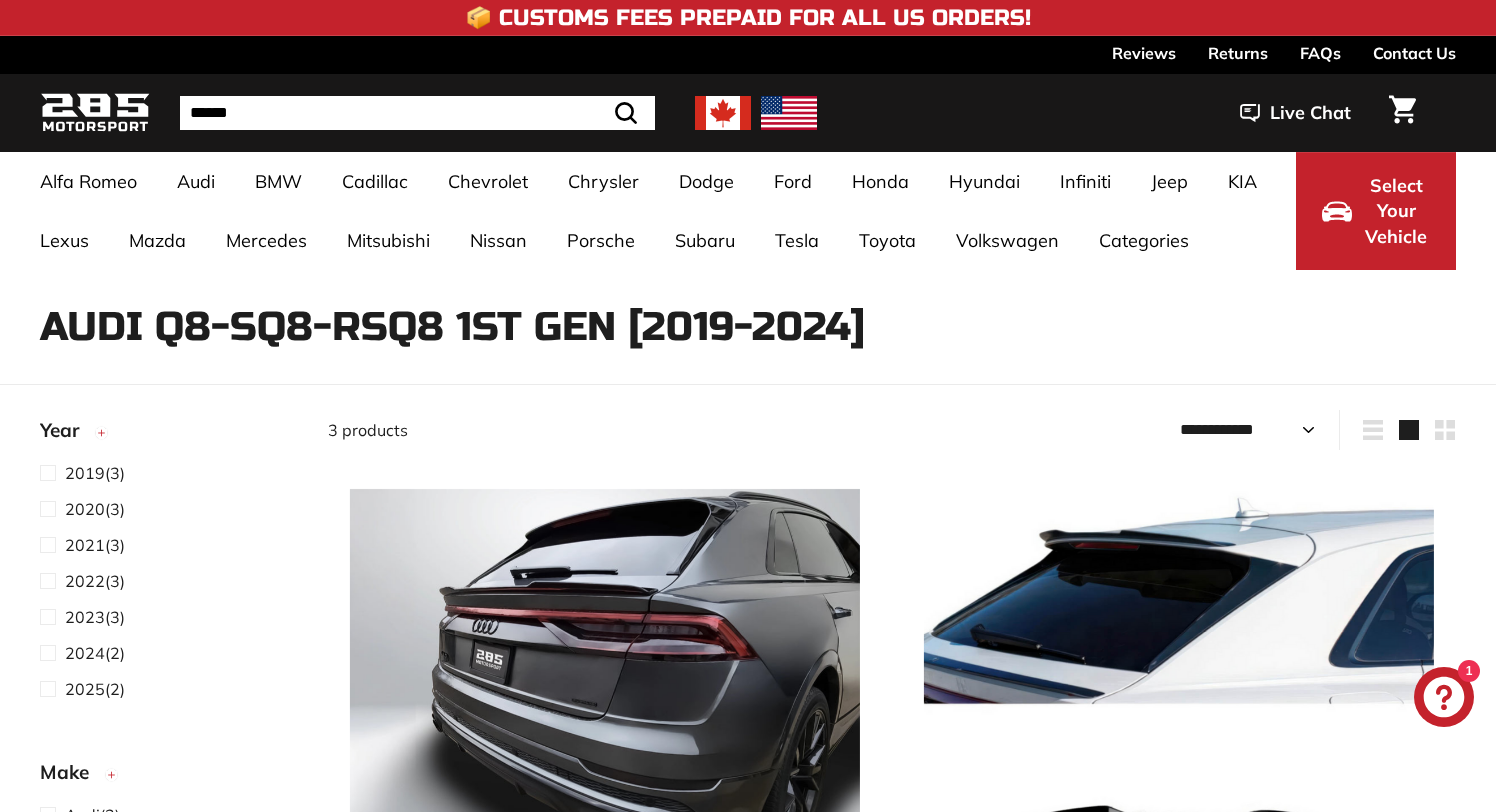 select on "**********" 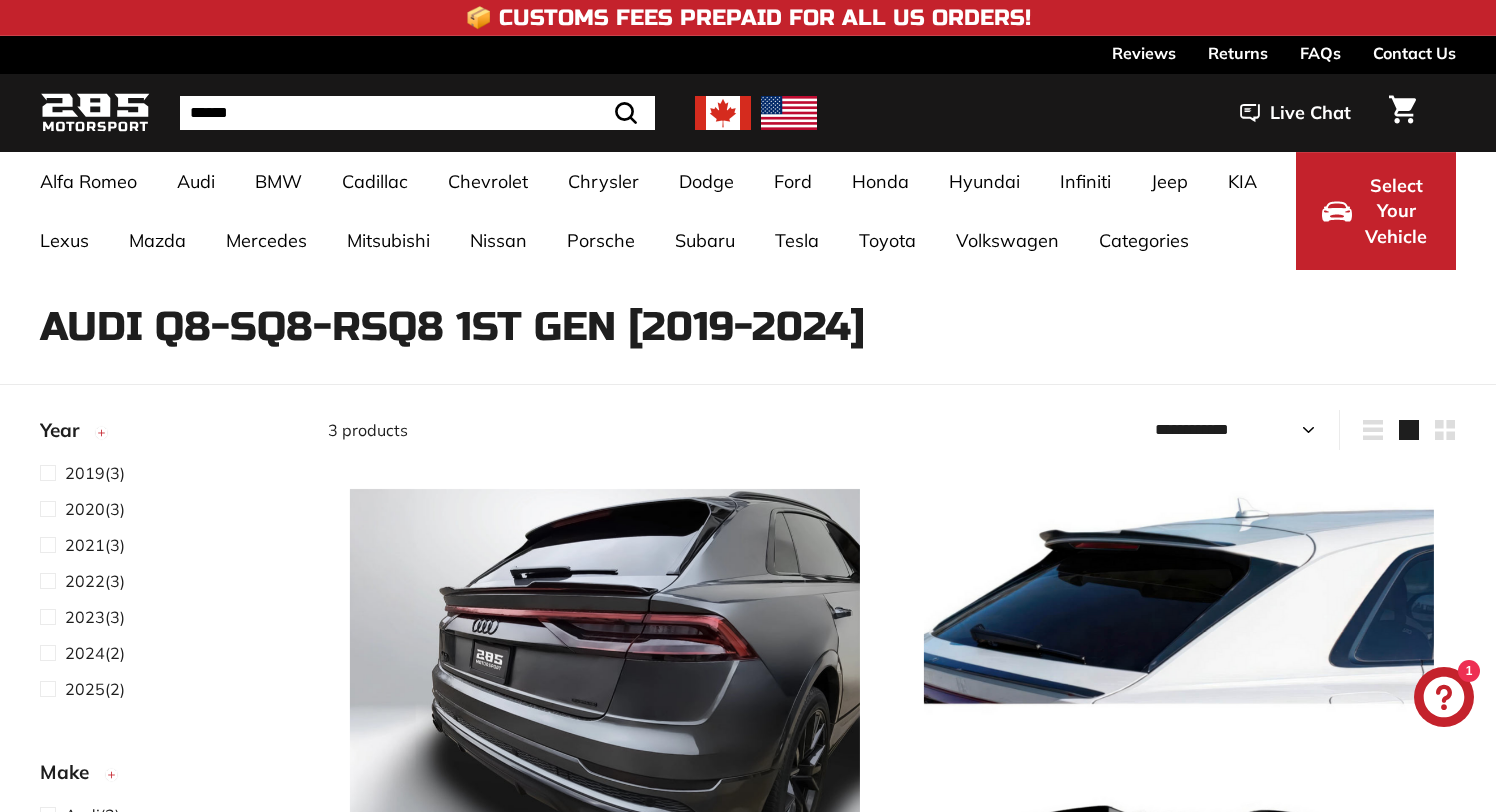 scroll, scrollTop: 0, scrollLeft: 0, axis: both 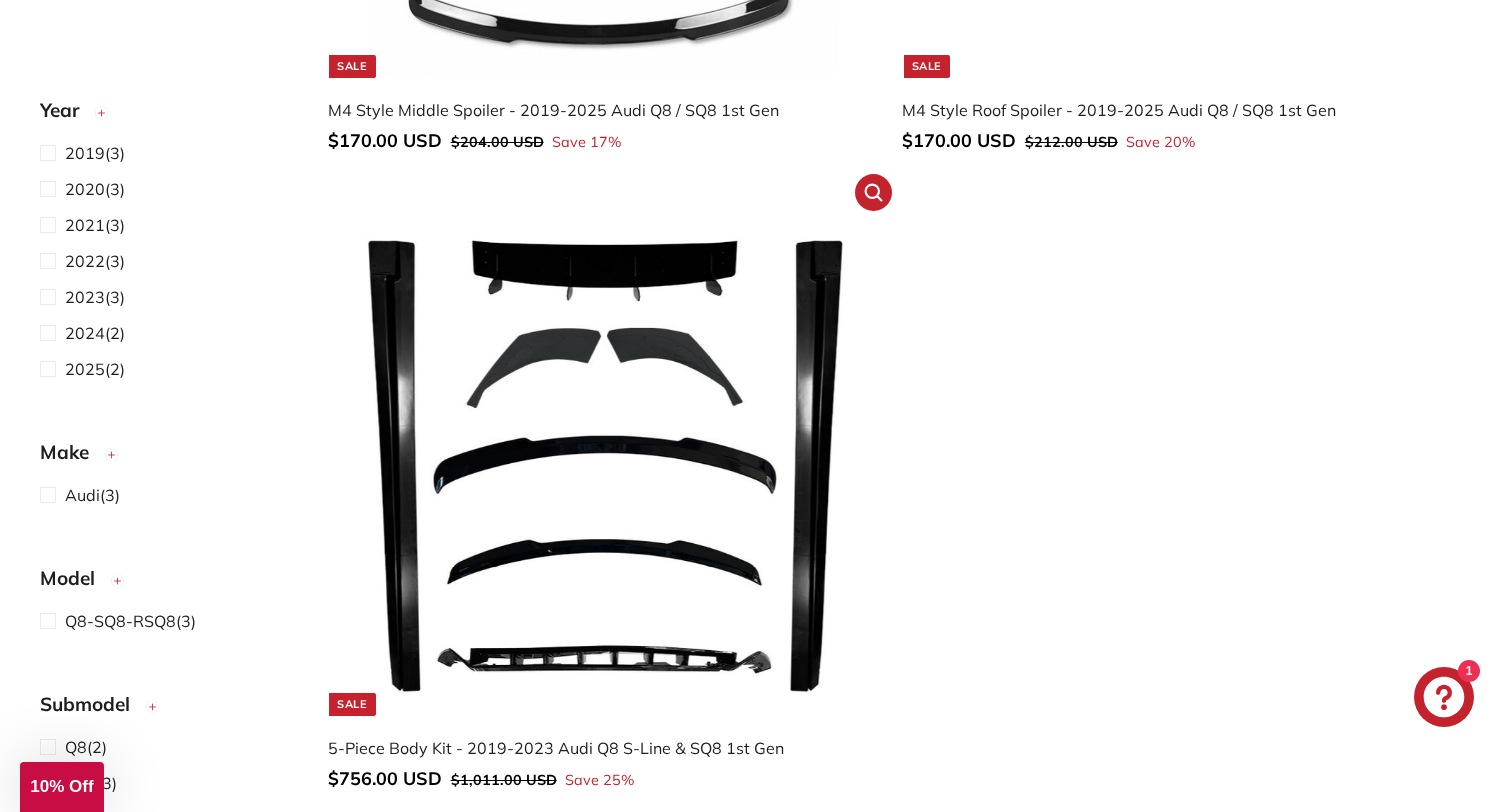click at bounding box center [605, 461] 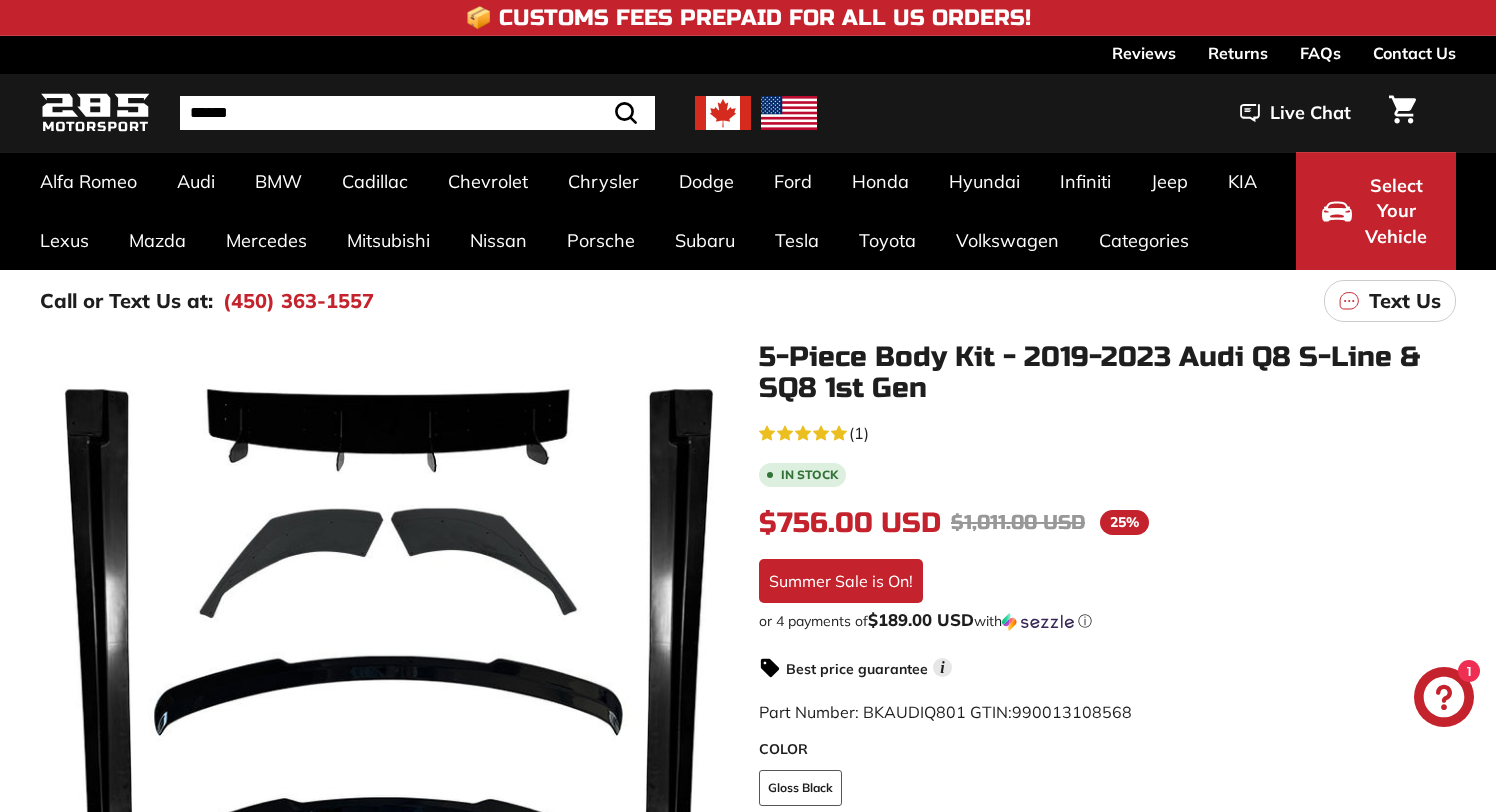 scroll, scrollTop: 576, scrollLeft: 0, axis: vertical 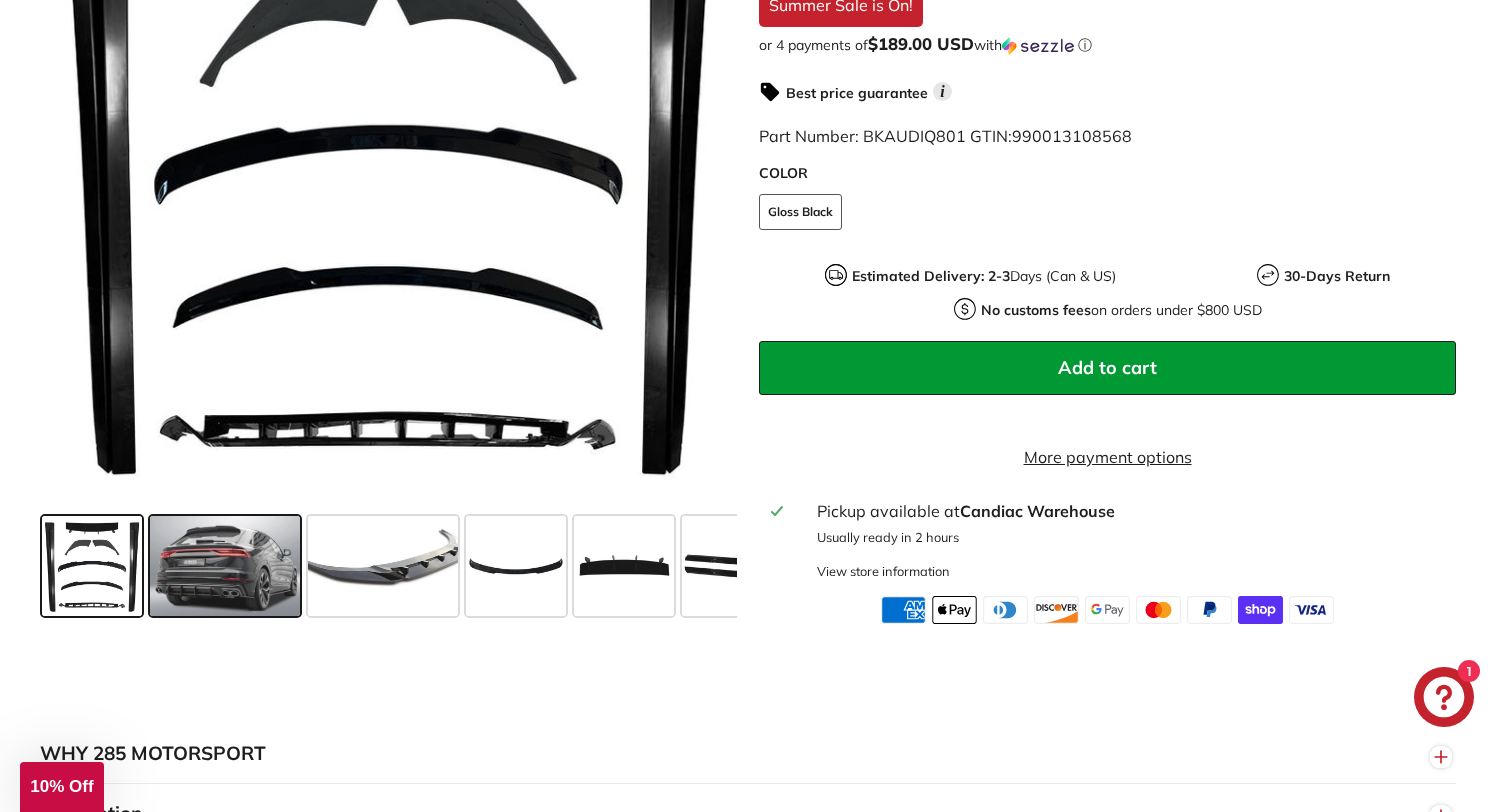 click at bounding box center (225, 566) 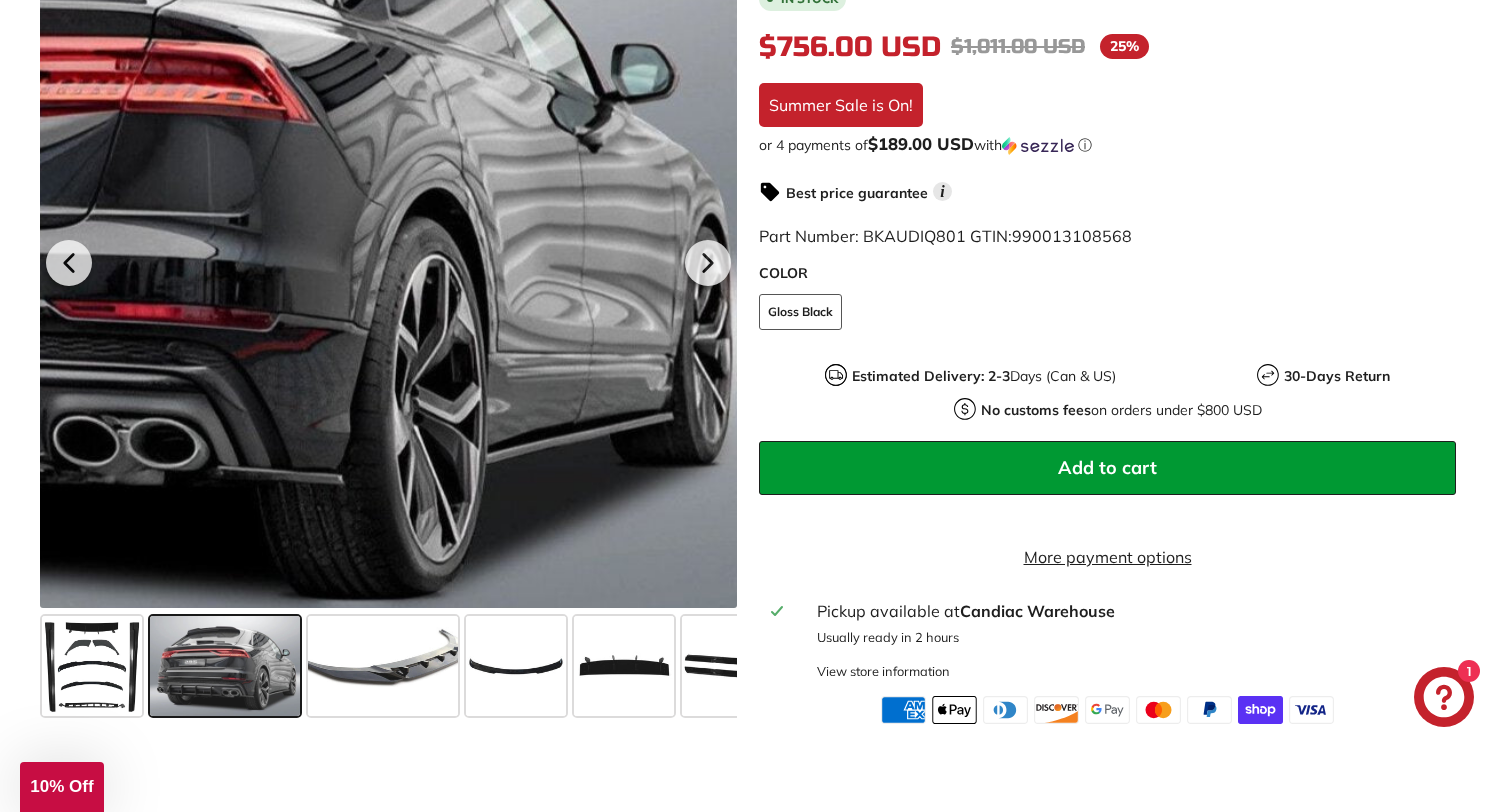 scroll, scrollTop: 466, scrollLeft: 0, axis: vertical 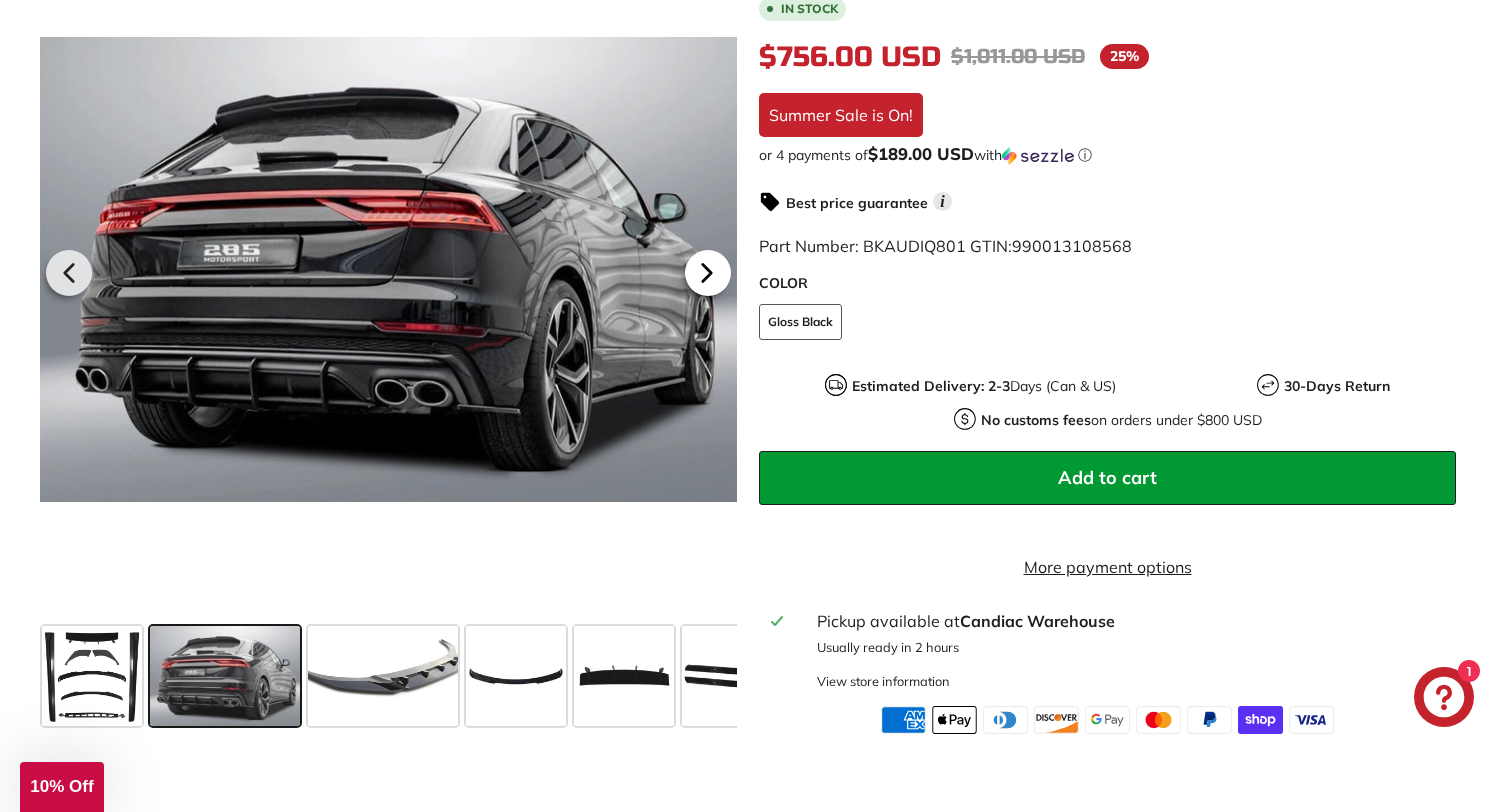 click 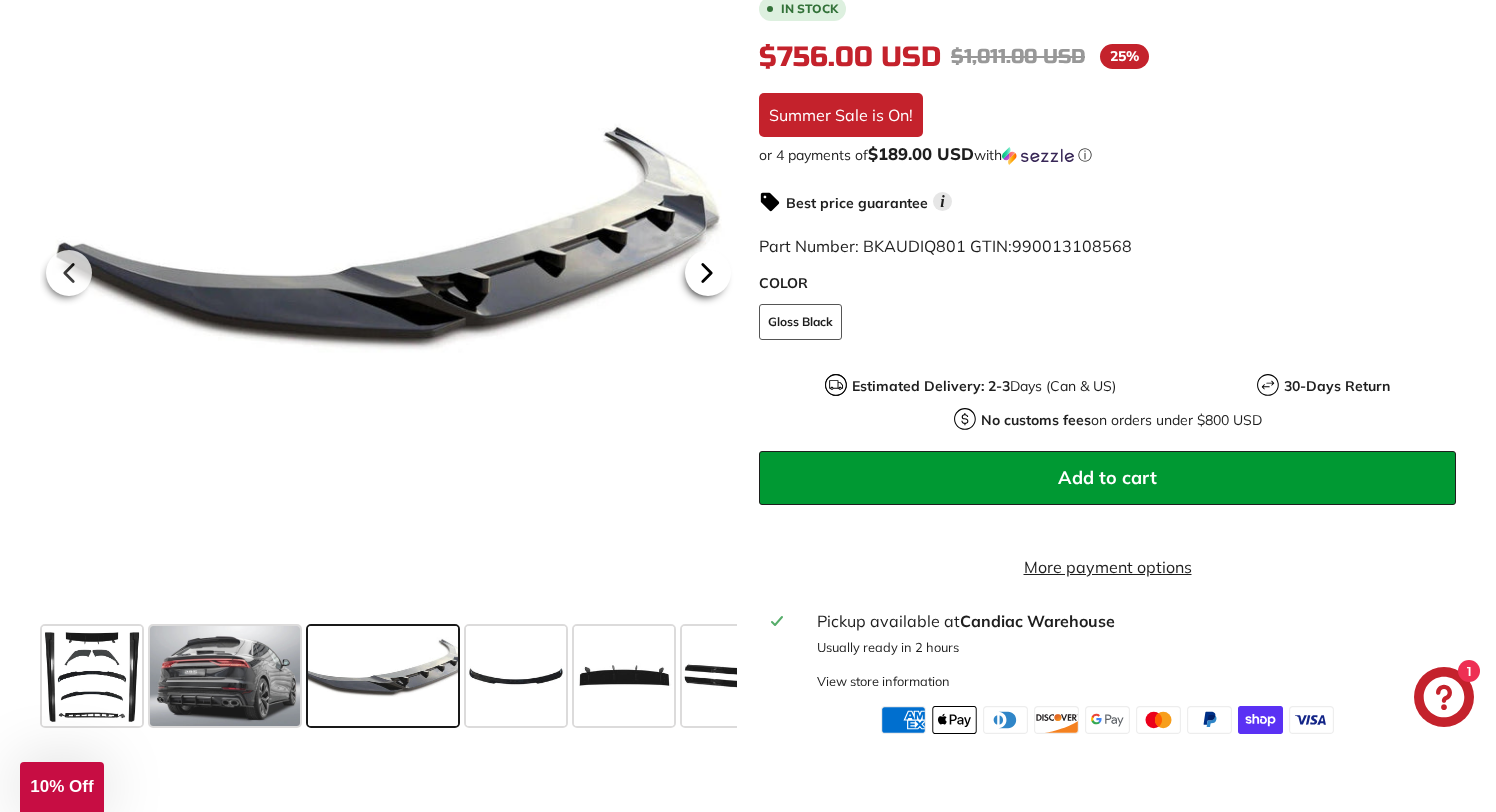 click 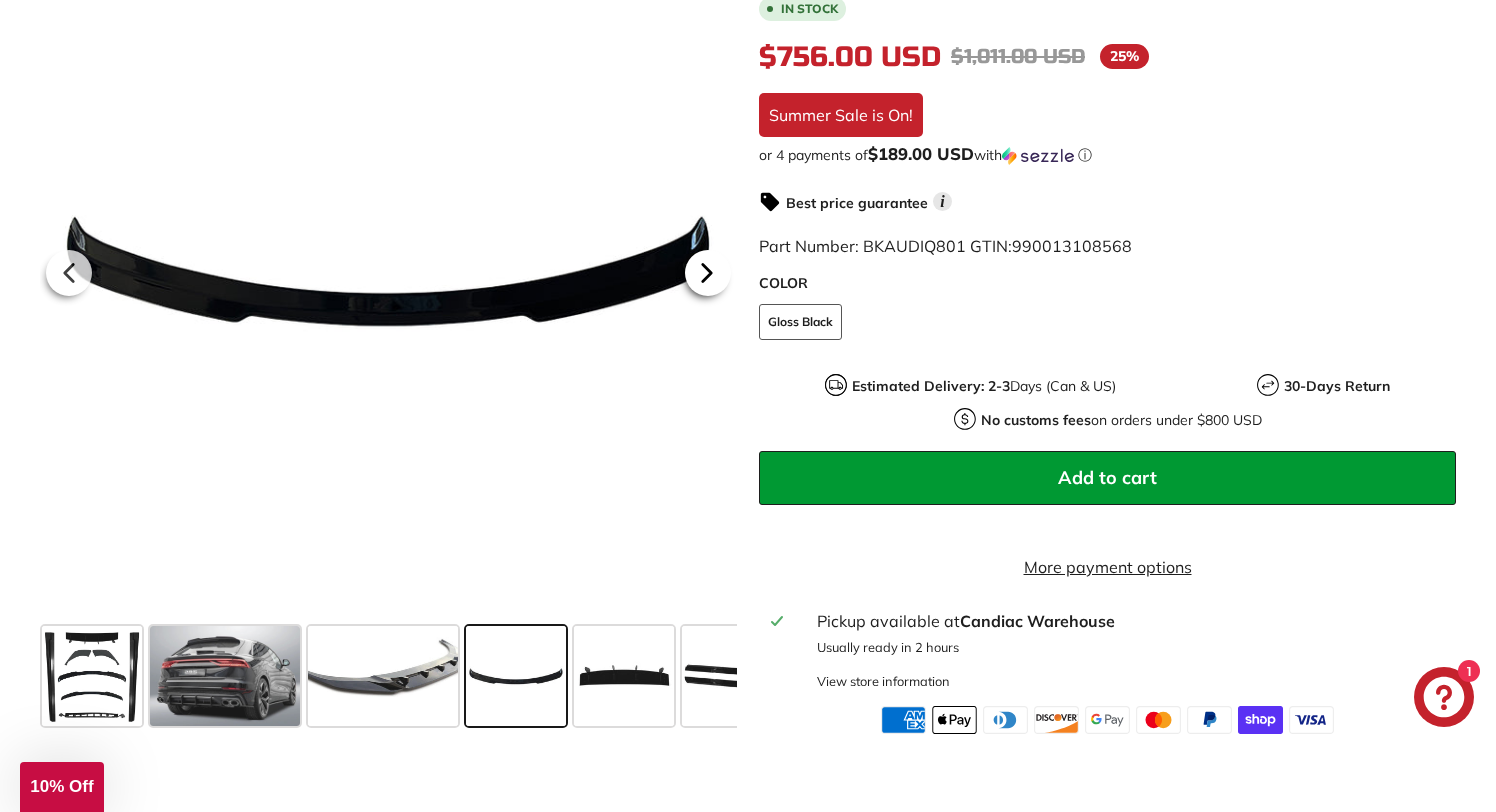 click 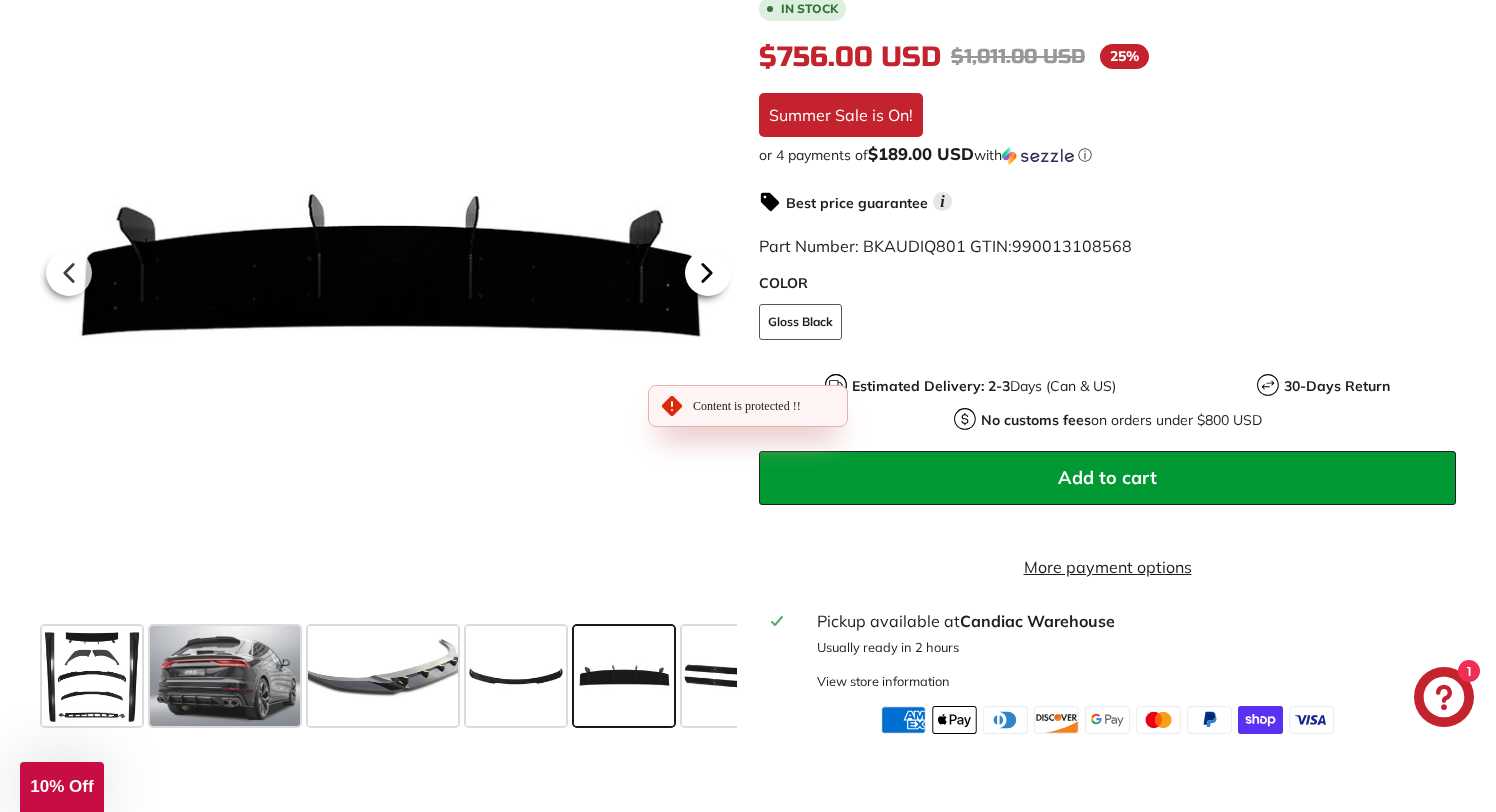 click 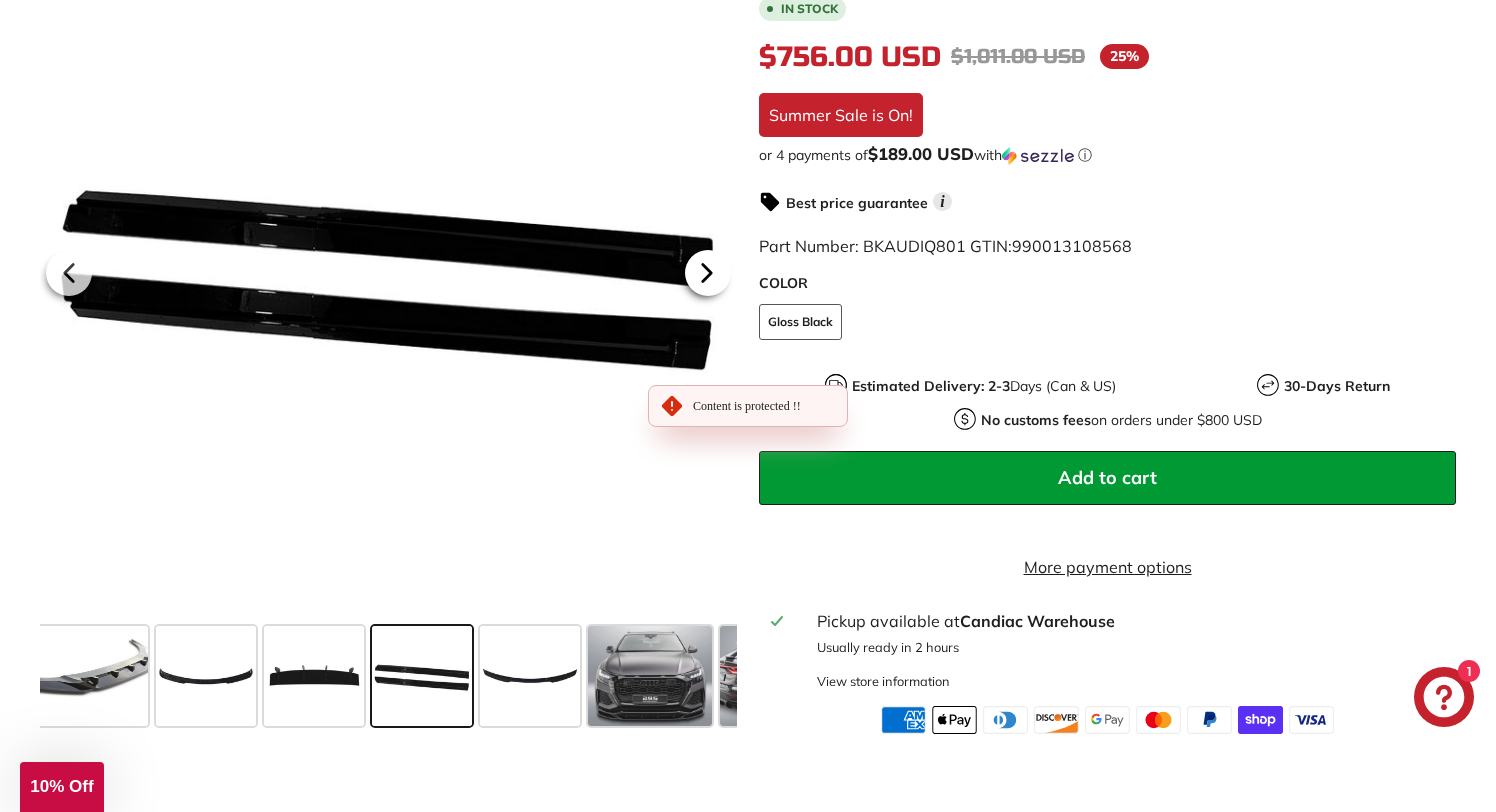 scroll, scrollTop: 0, scrollLeft: 343, axis: horizontal 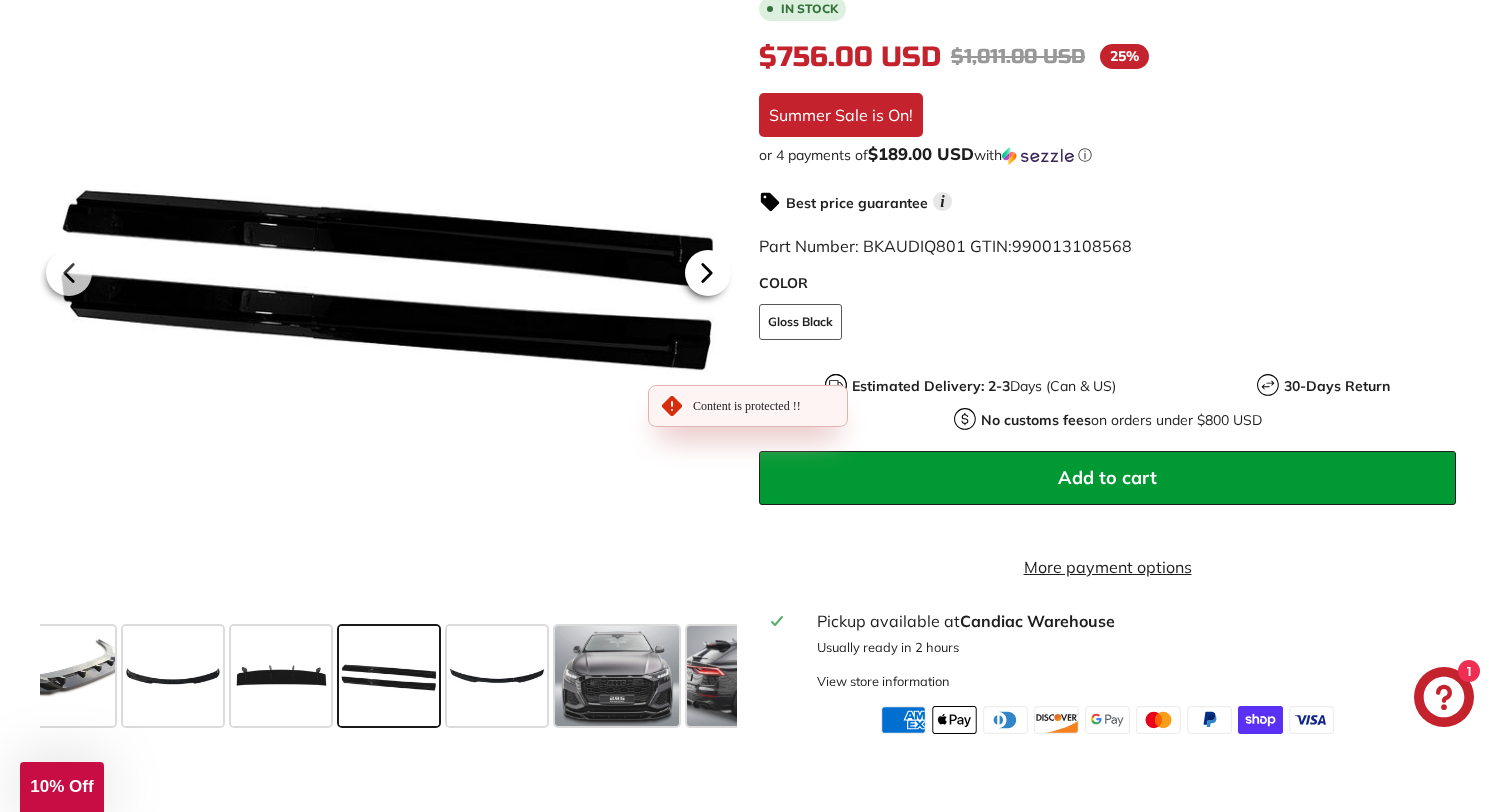 click 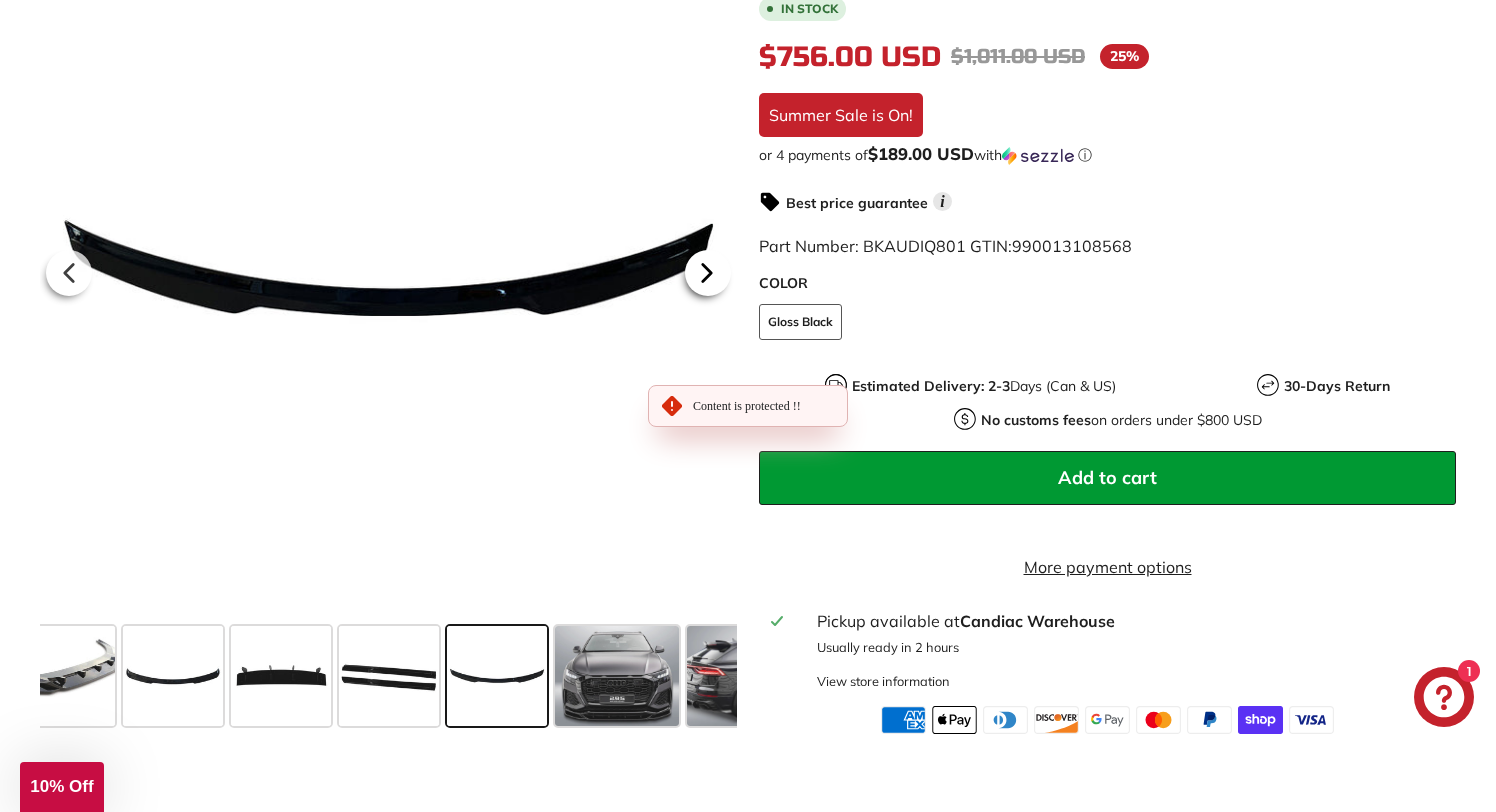 click 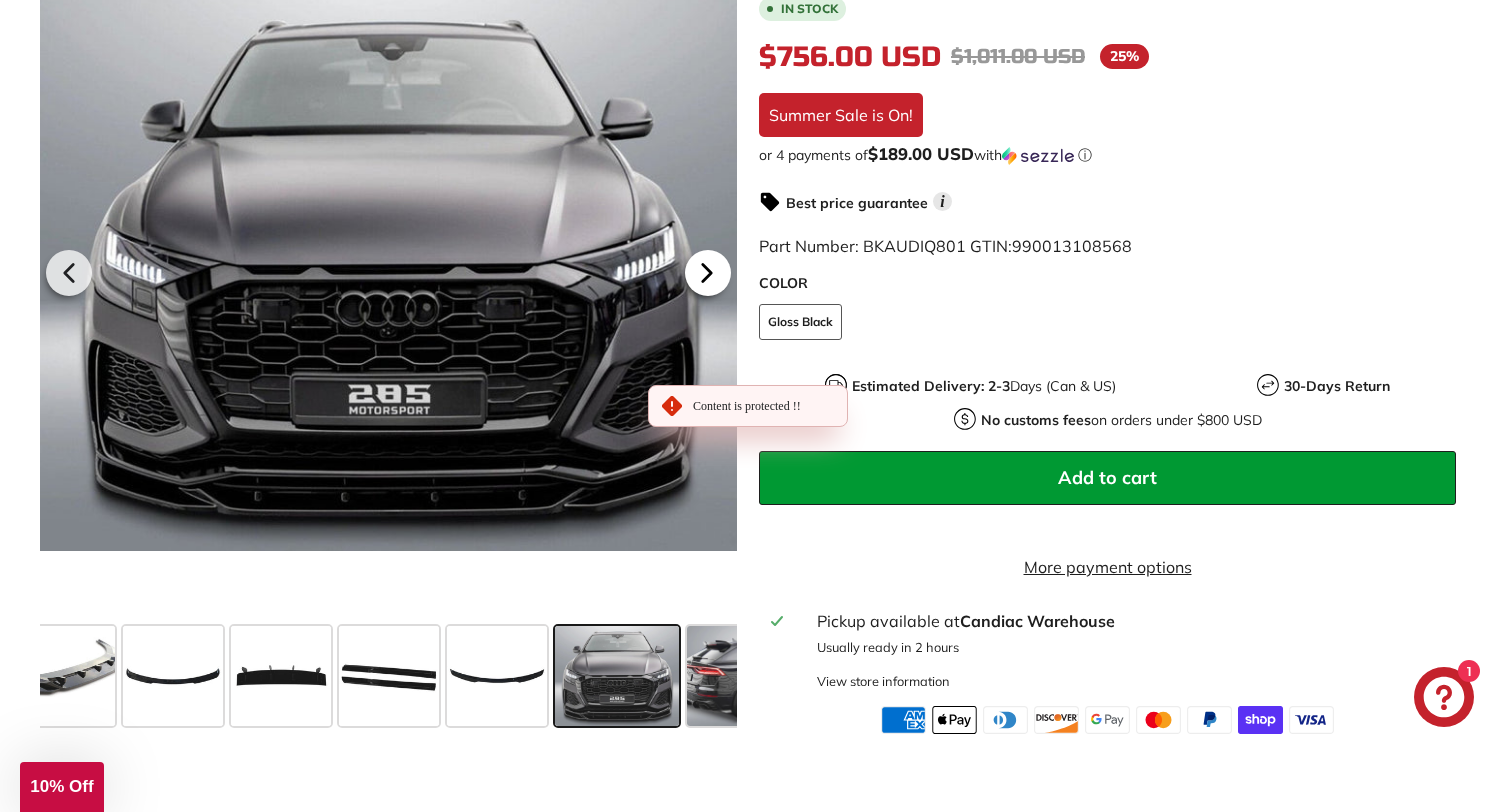 click 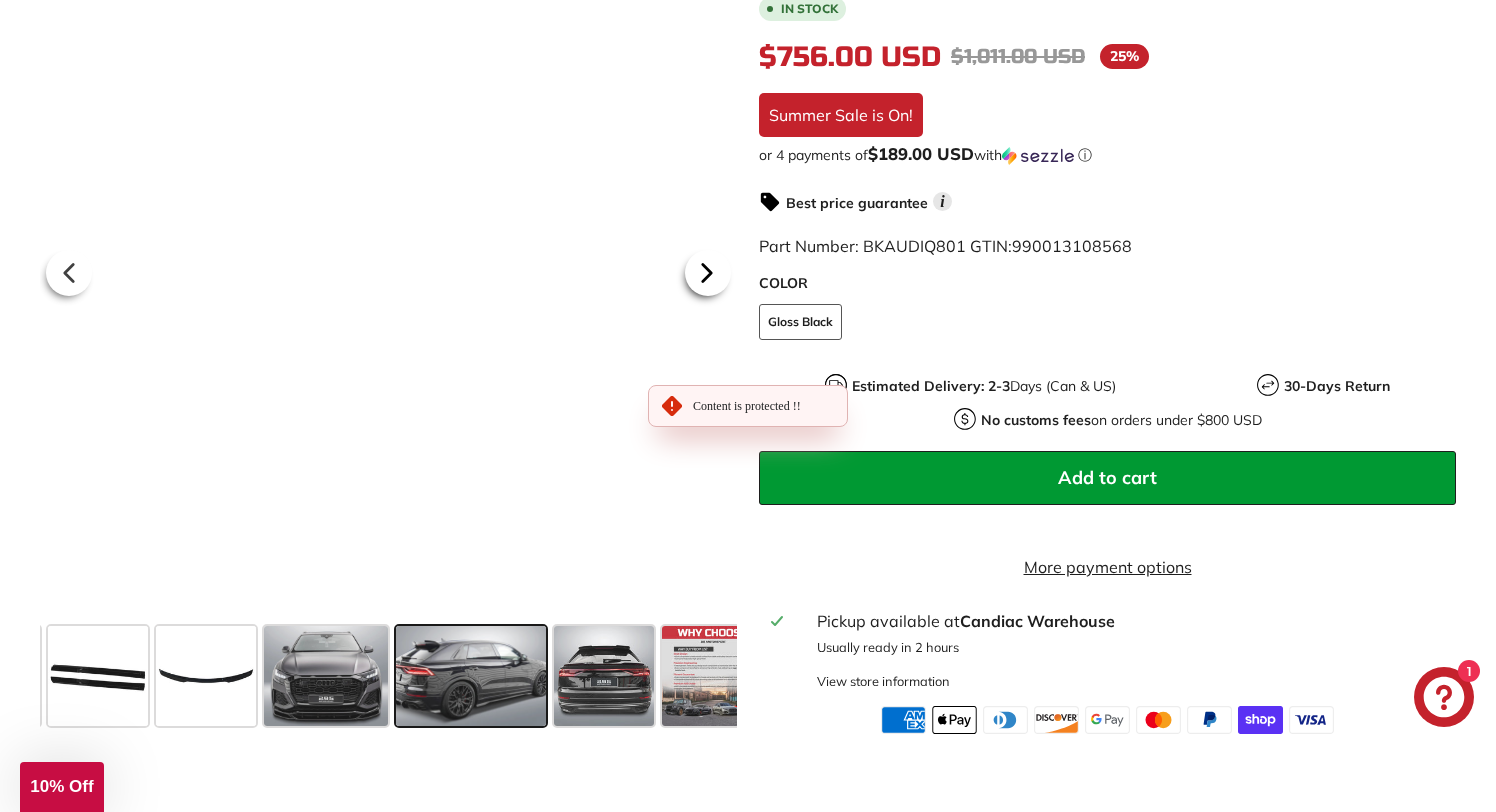 scroll, scrollTop: 0, scrollLeft: 663, axis: horizontal 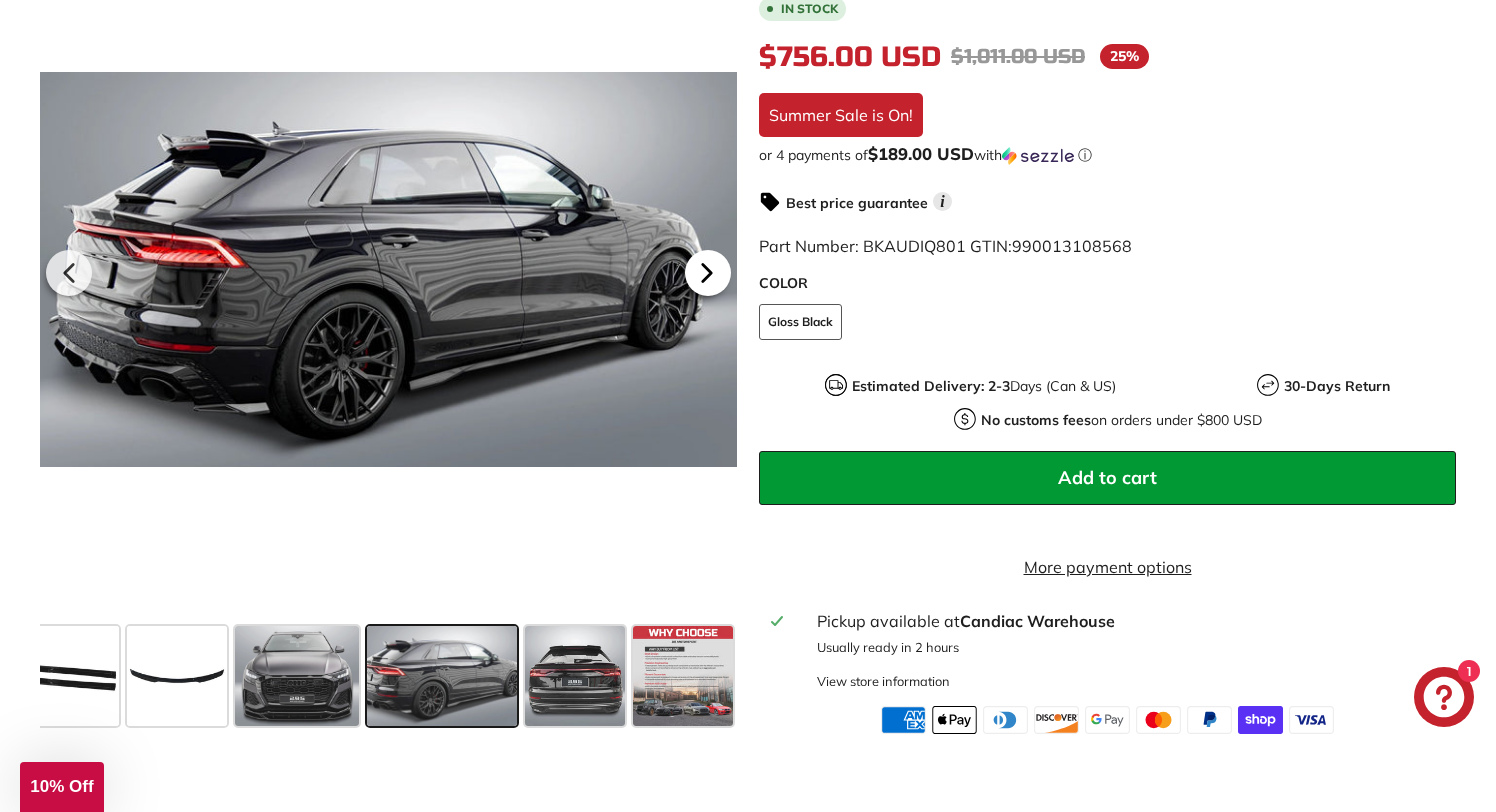 click 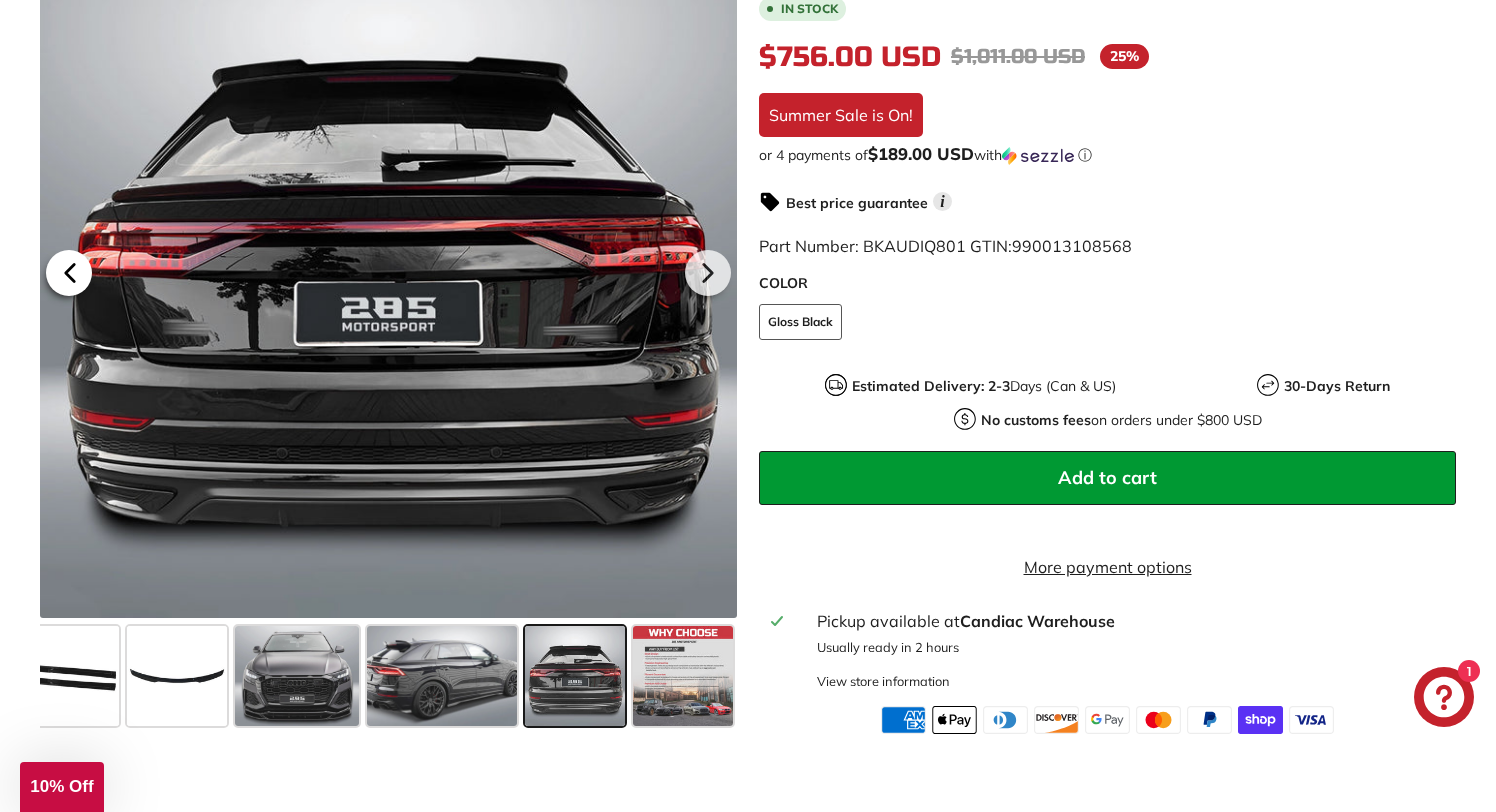 click 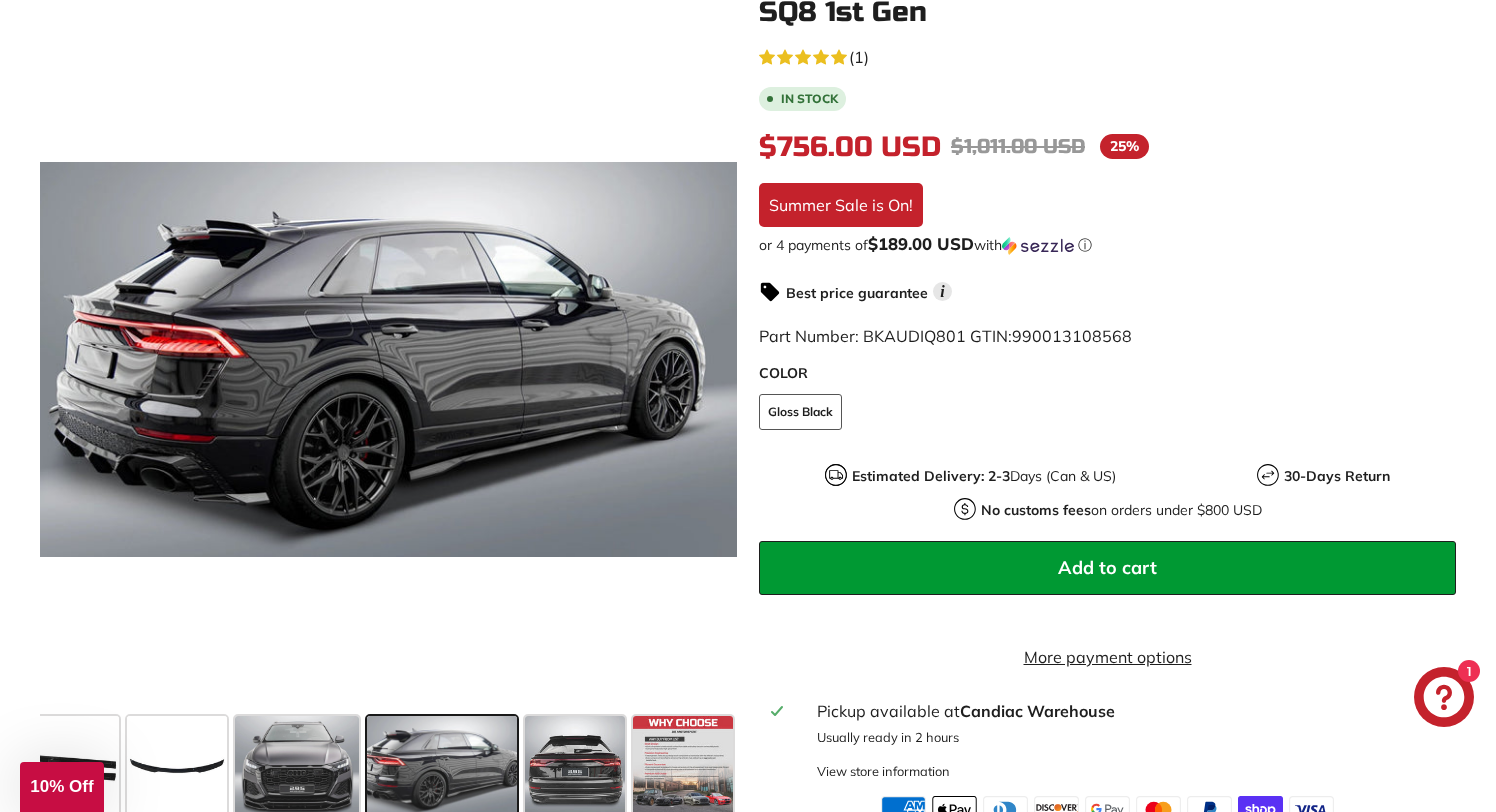 scroll, scrollTop: 0, scrollLeft: 0, axis: both 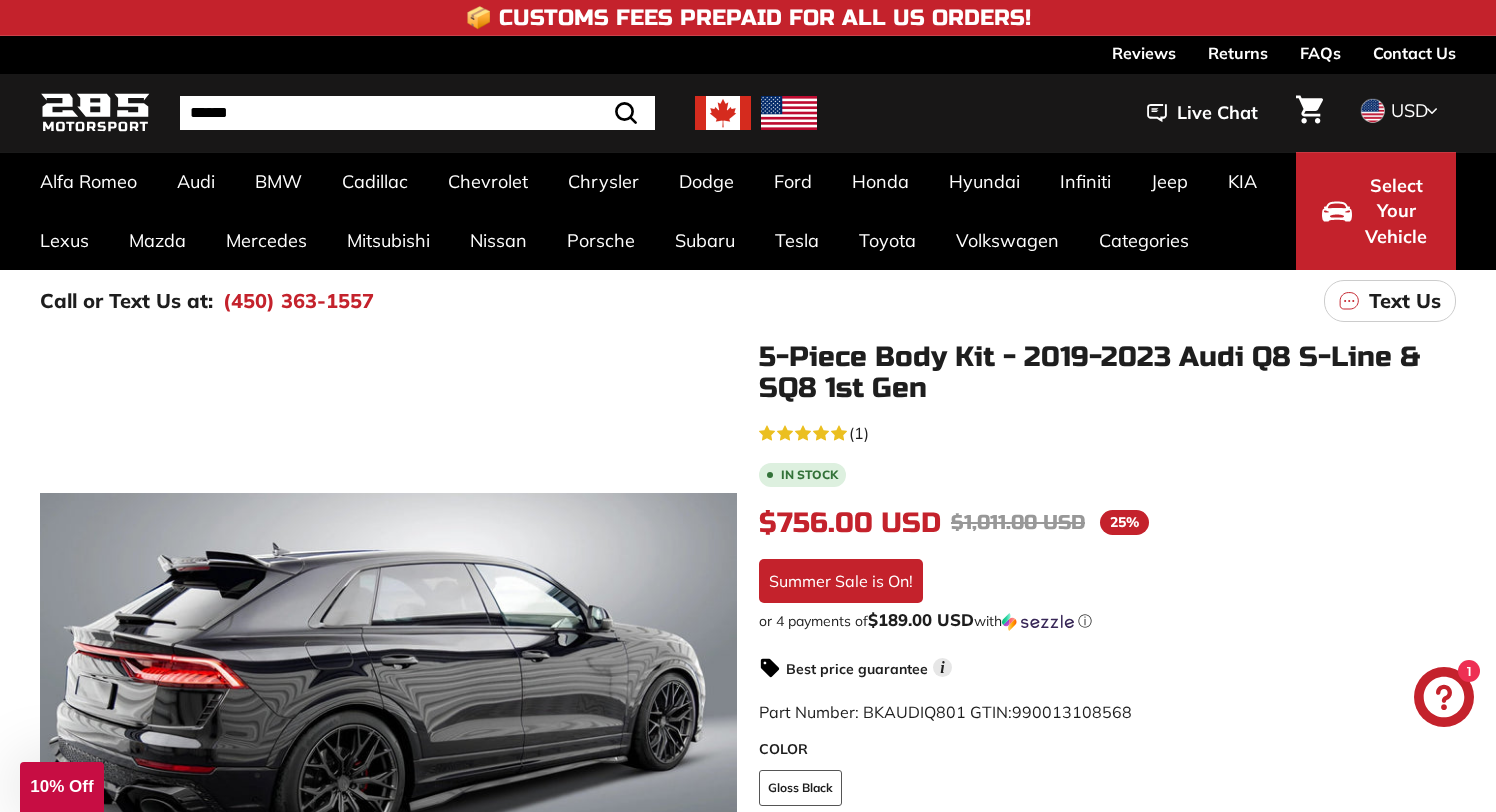 click on "Text Us" at bounding box center (1405, 301) 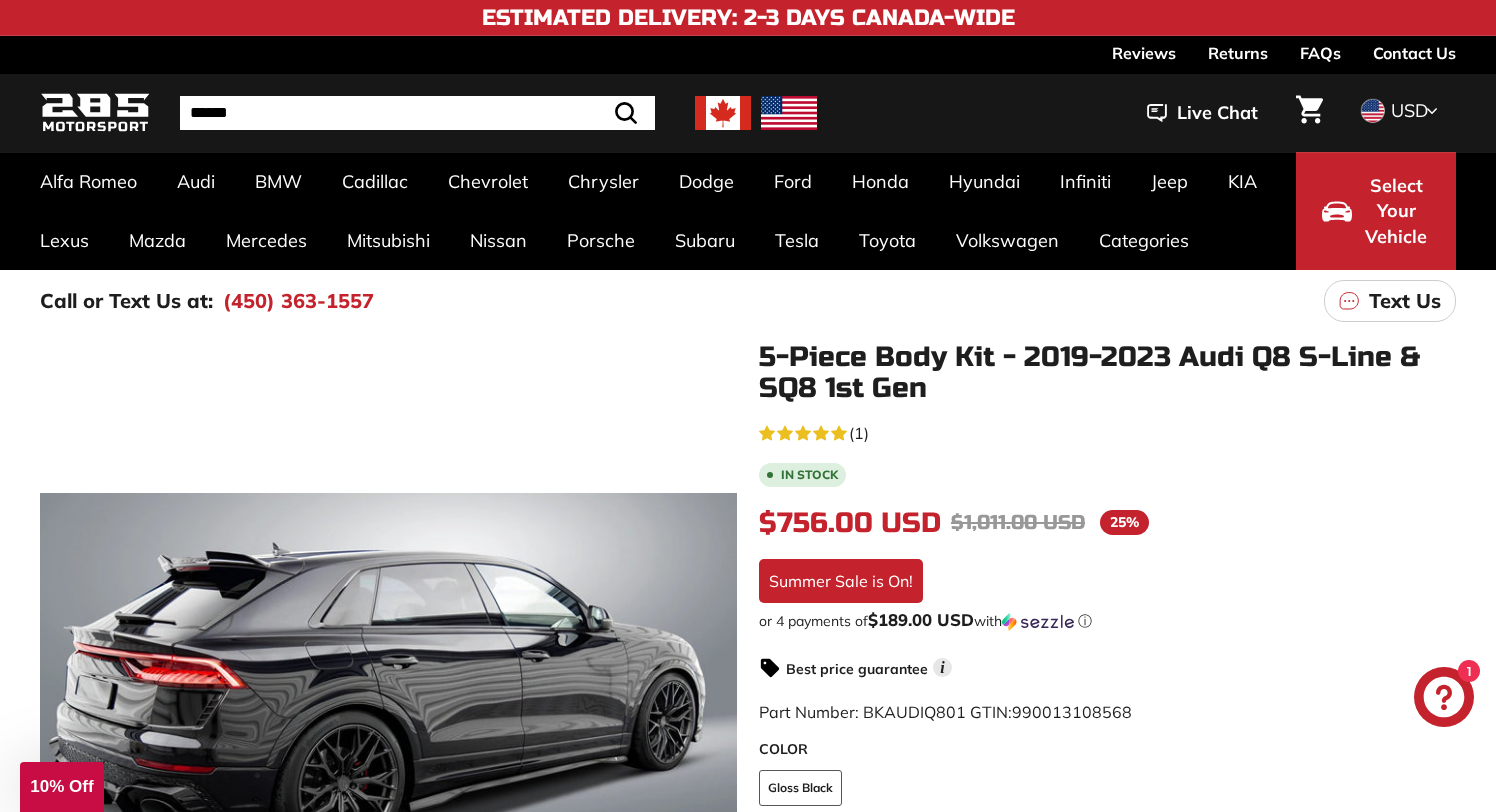 click on "Part Number: BKAUDIQ801 GTIN:
990013108568" at bounding box center [945, 712] 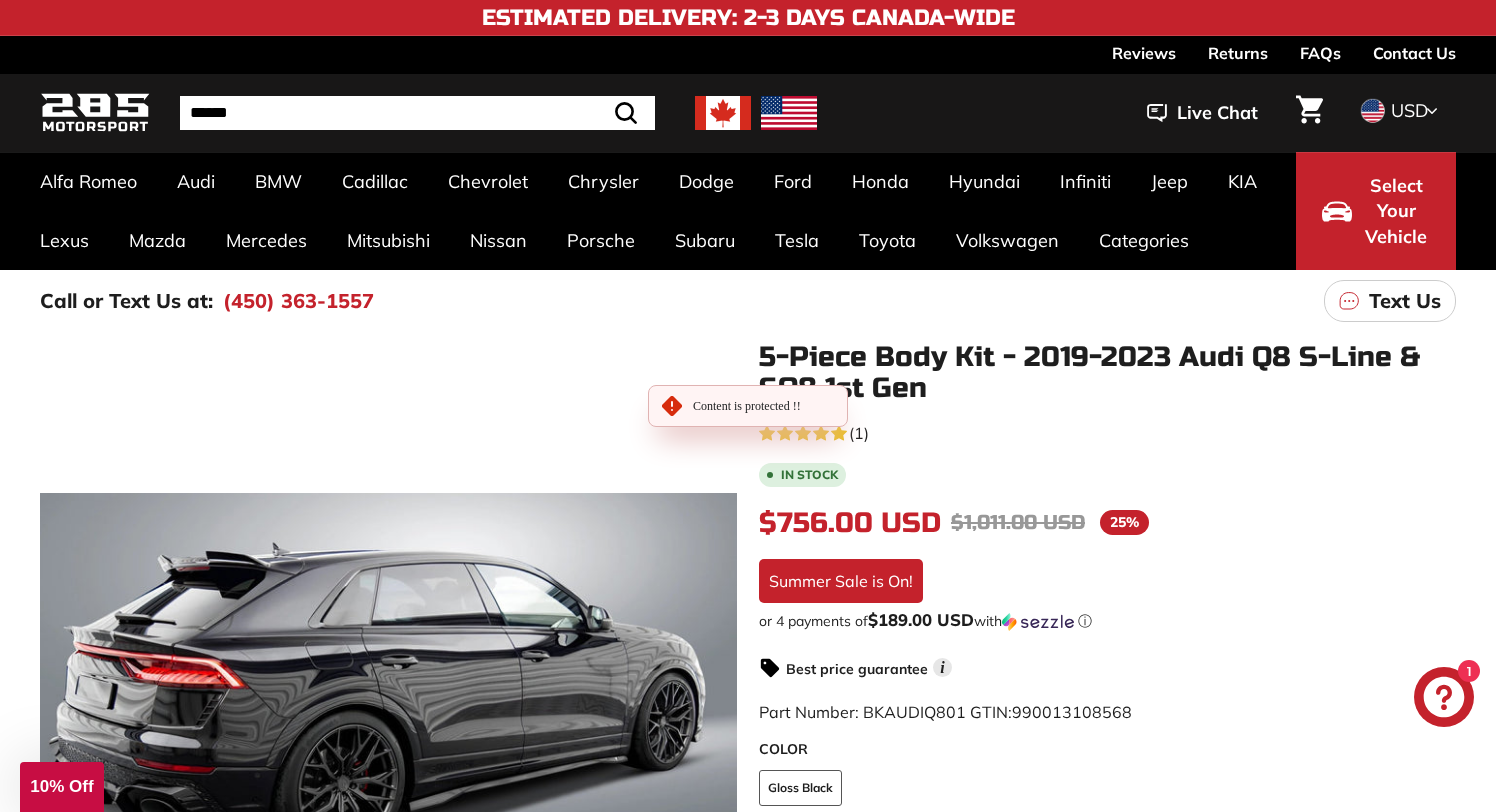 click on "Part Number: BKAUDIQ801 GTIN:
990013108568" at bounding box center (945, 712) 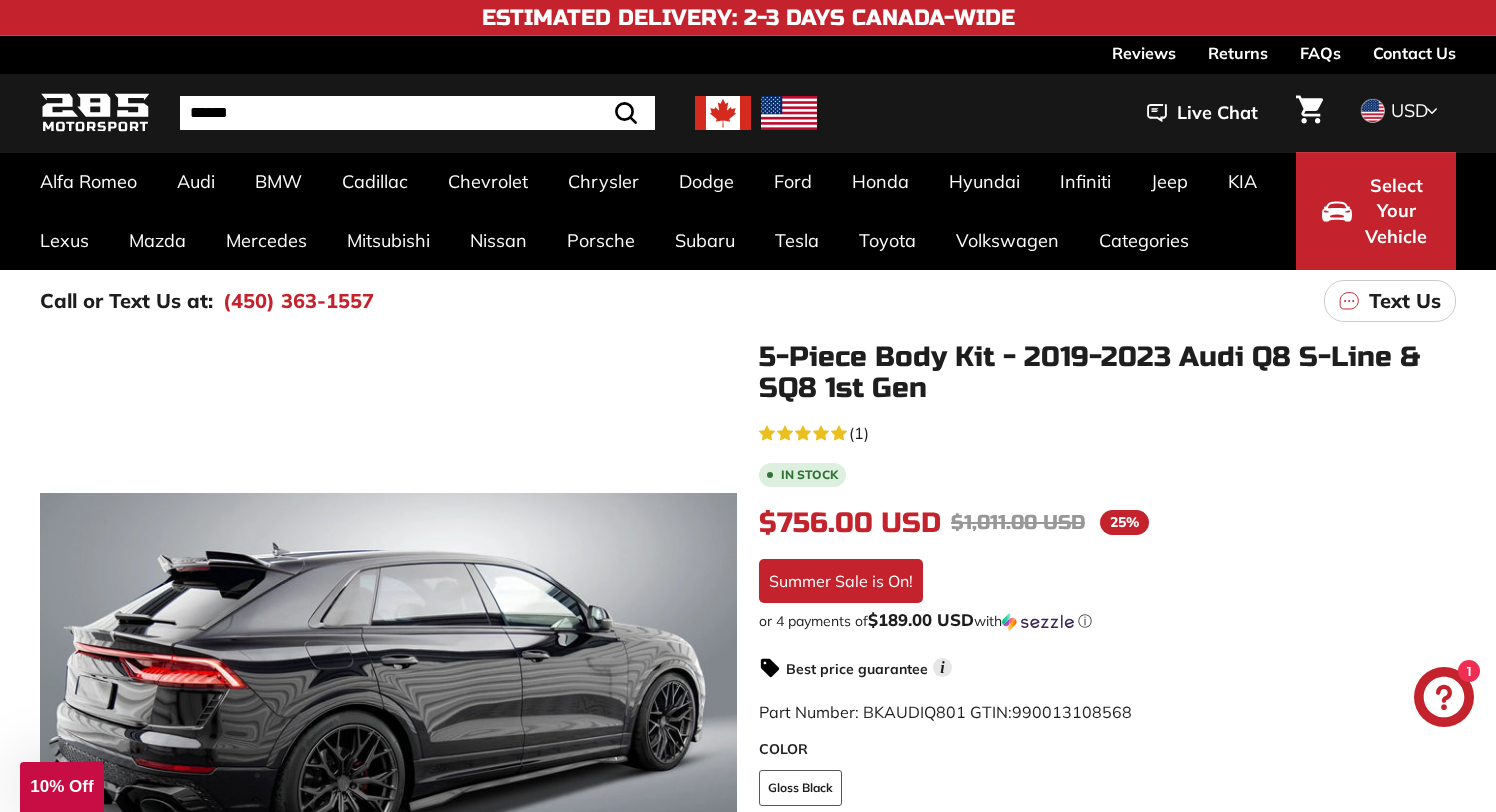 drag, startPoint x: 1144, startPoint y: 714, endPoint x: 951, endPoint y: 697, distance: 193.74725 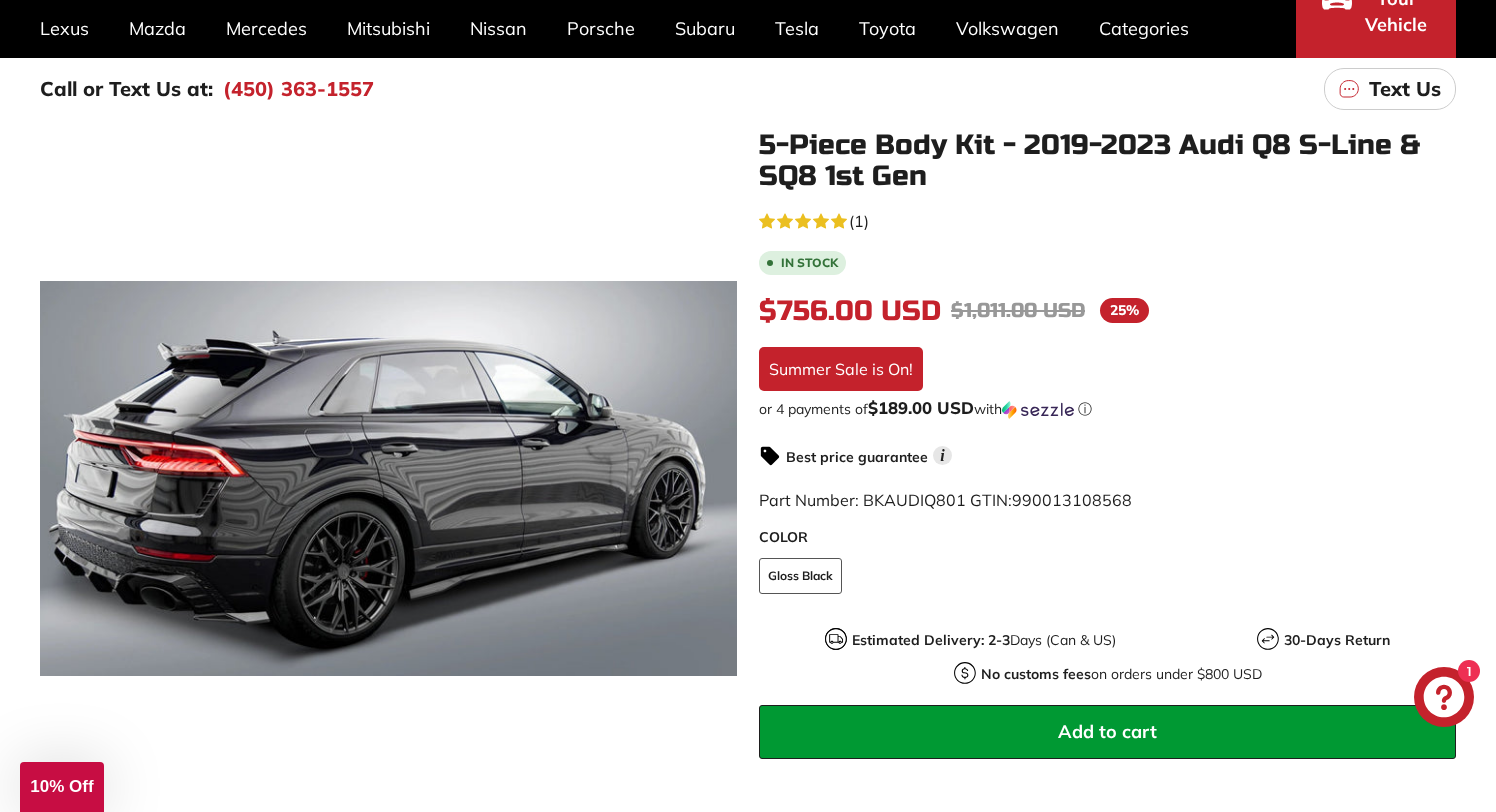 scroll, scrollTop: 215, scrollLeft: 0, axis: vertical 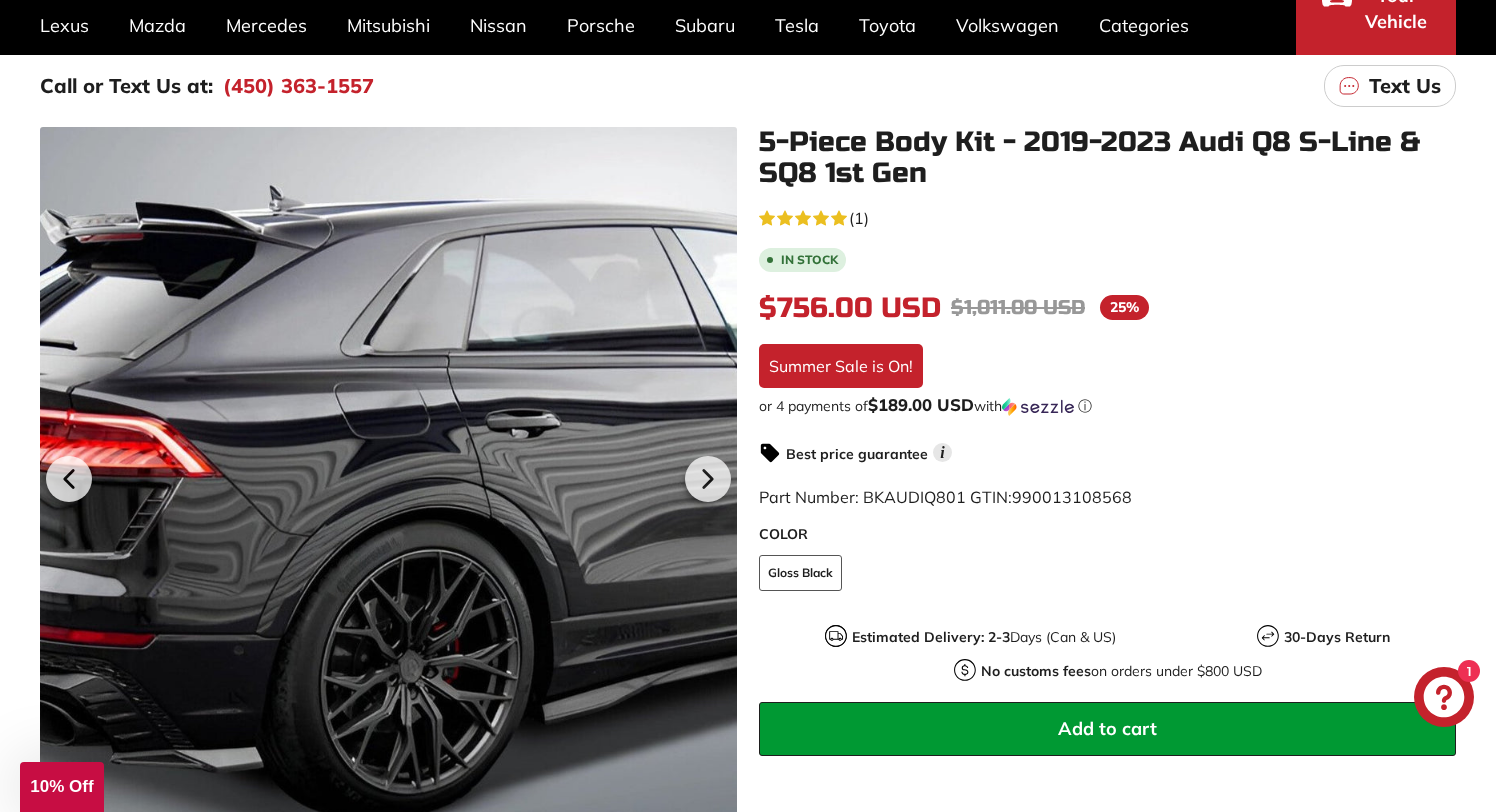 click at bounding box center (388, 475) 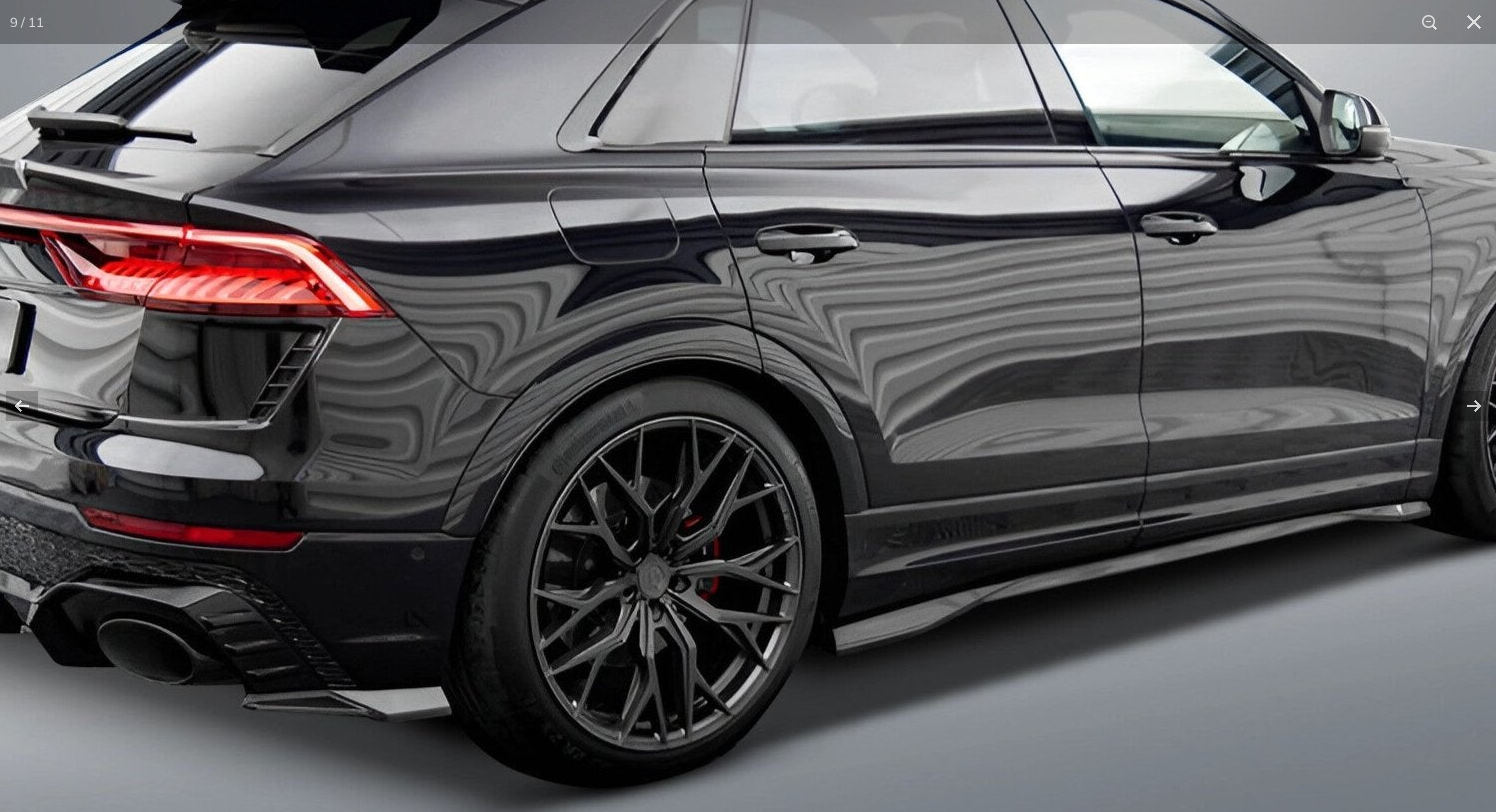click at bounding box center (776, 322) 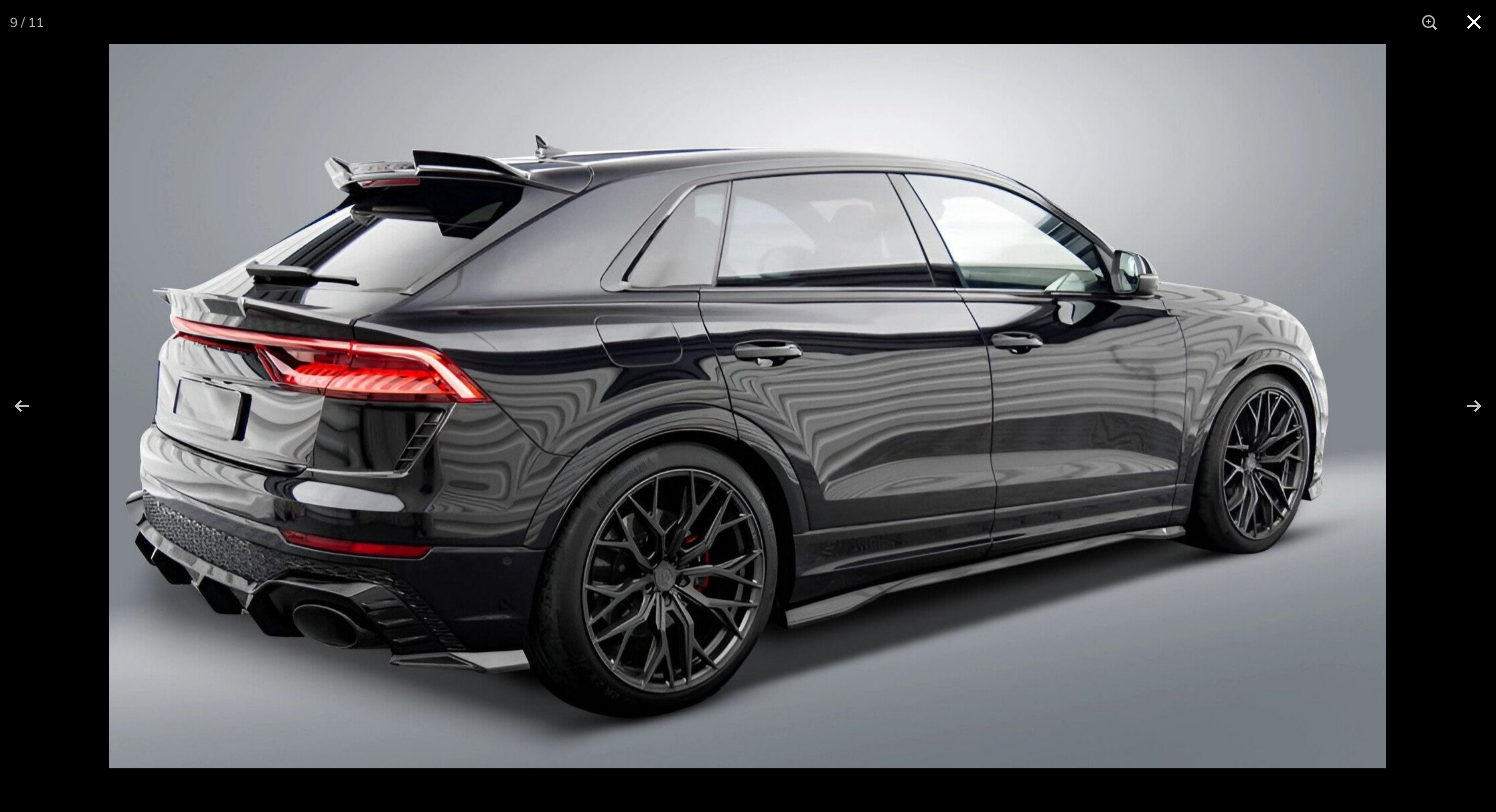 click at bounding box center (1474, 22) 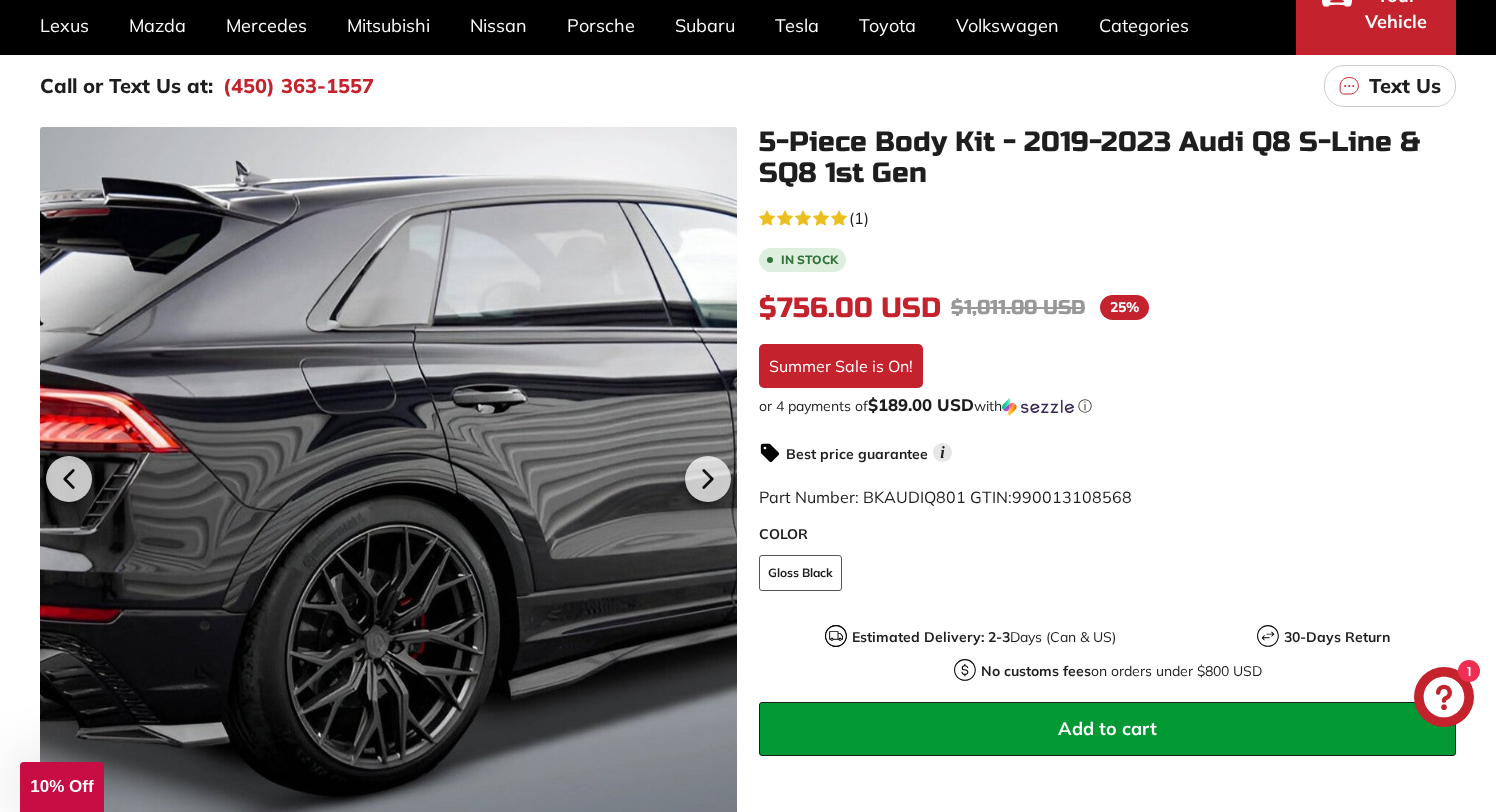 click at bounding box center (388, 475) 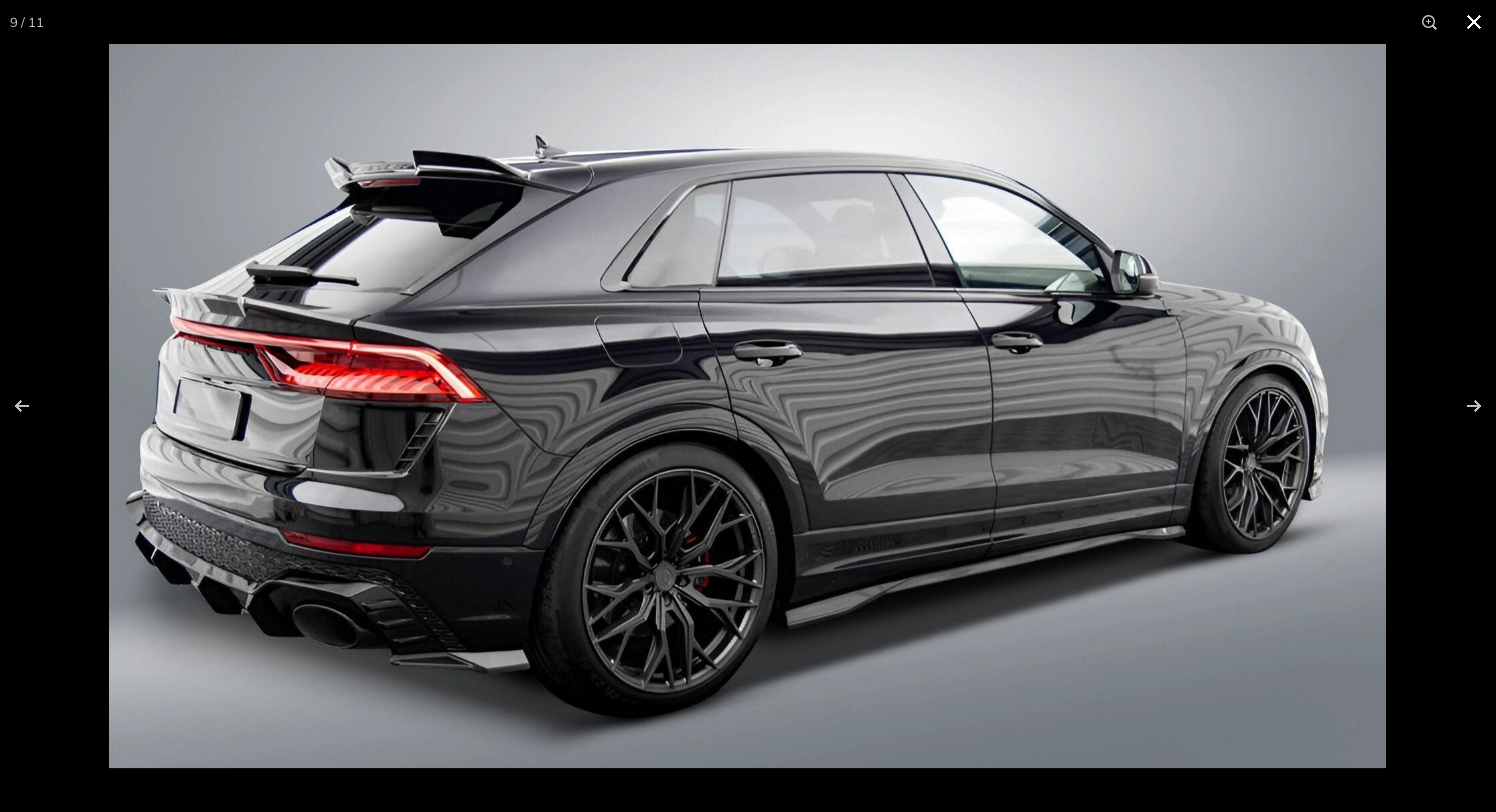 click at bounding box center [1474, 22] 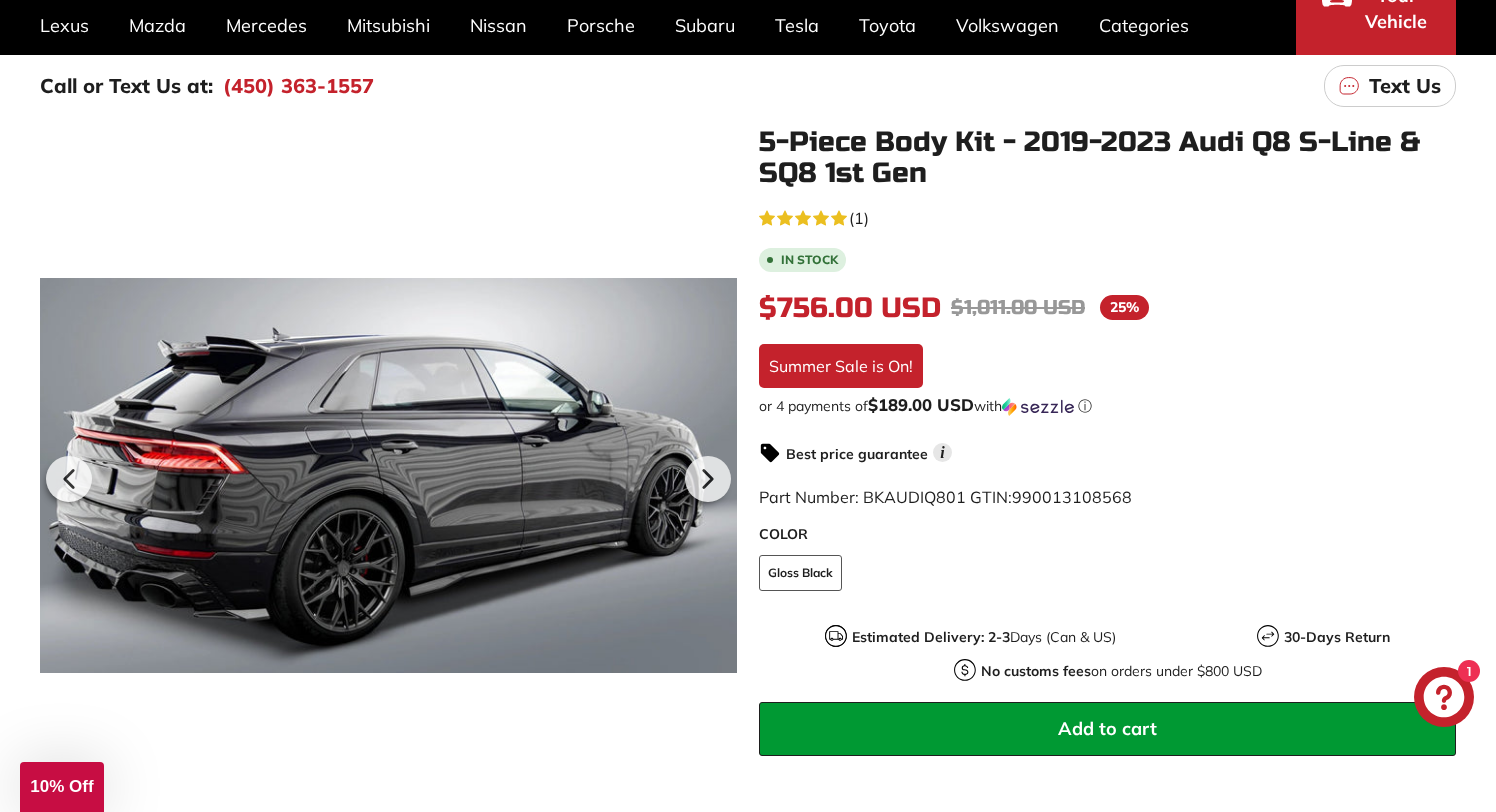 scroll, scrollTop: 315, scrollLeft: 0, axis: vertical 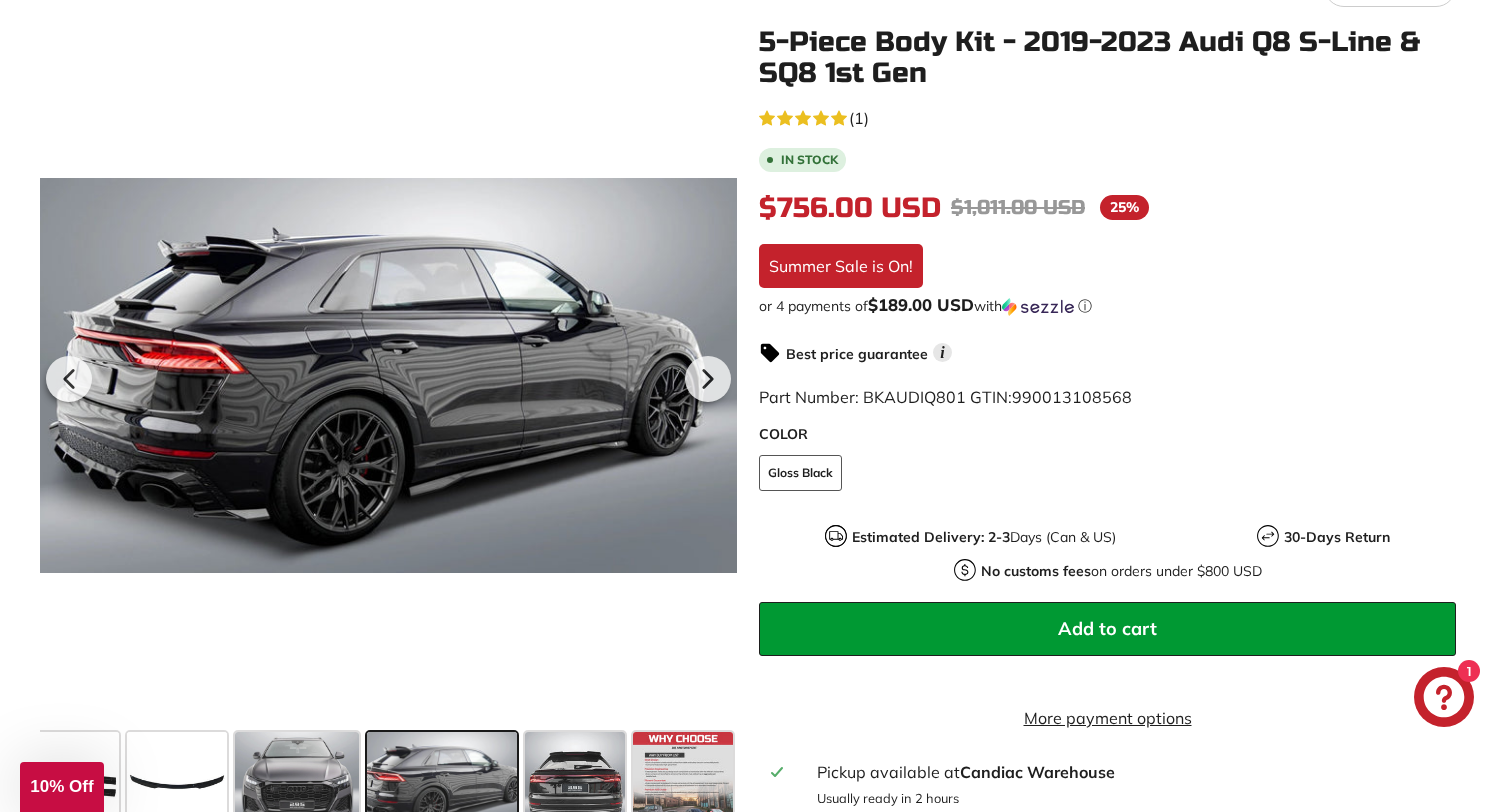 click on "5.0 rating (1 votes)" 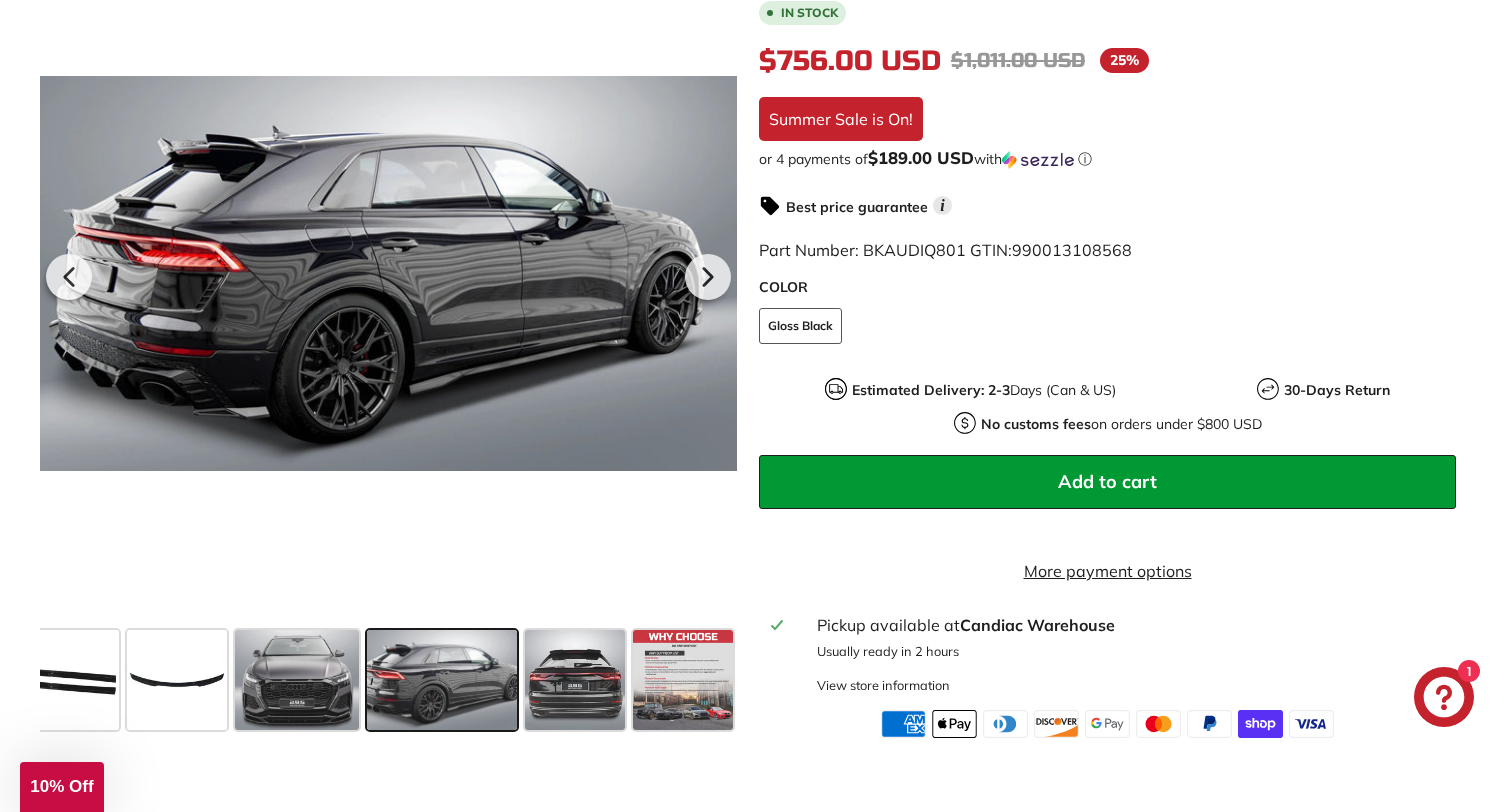 scroll, scrollTop: 469, scrollLeft: 0, axis: vertical 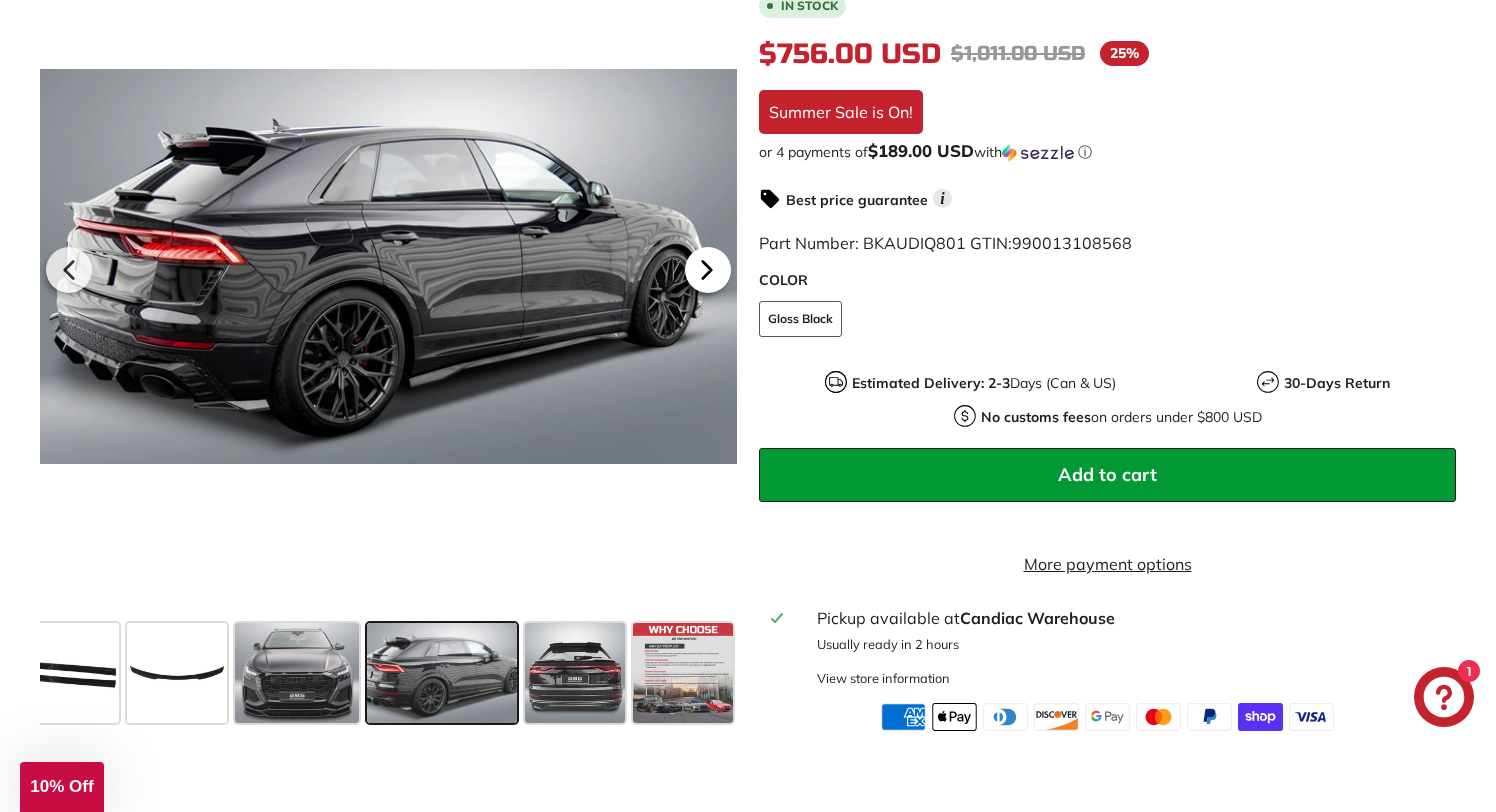 click 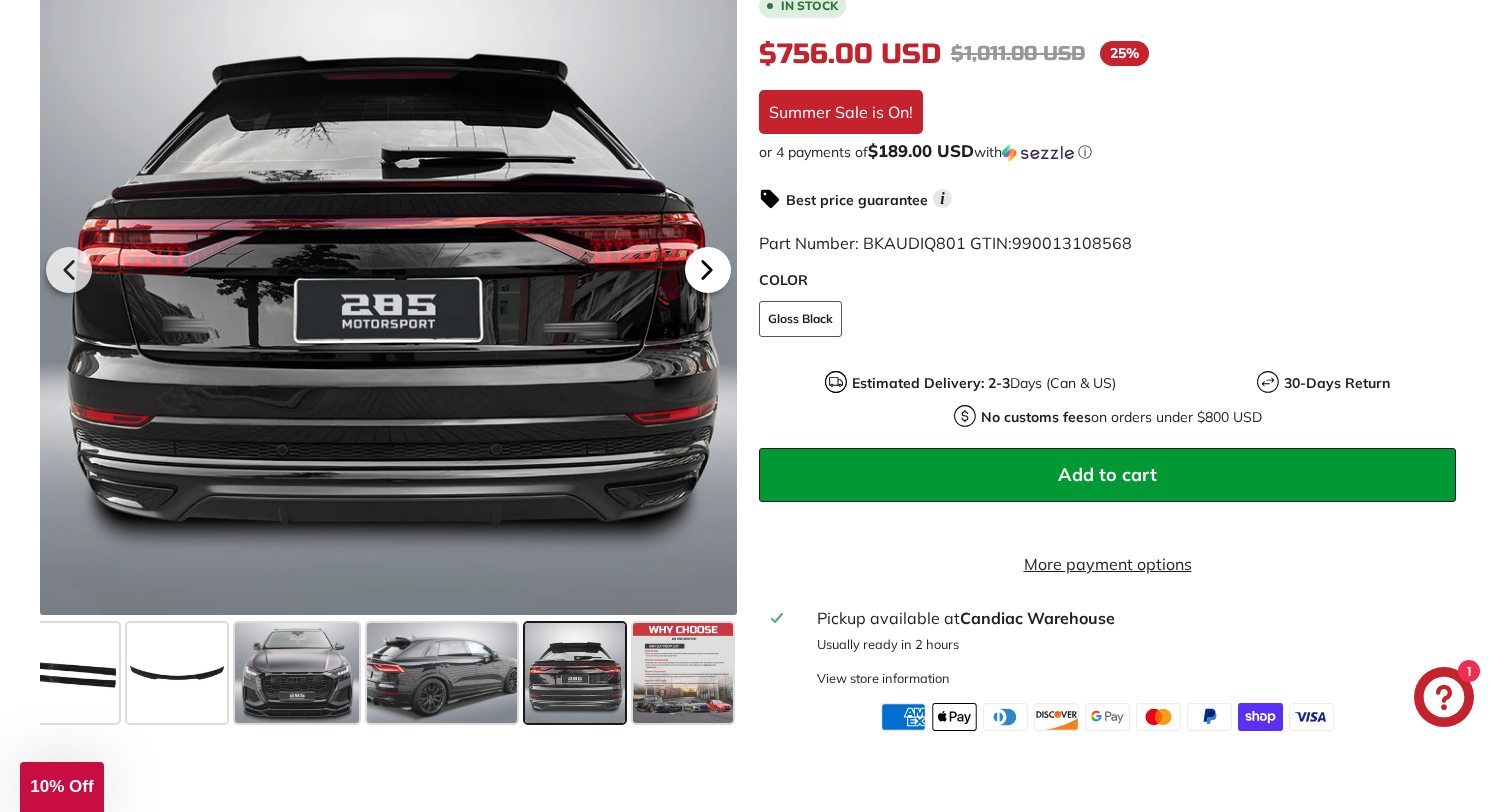 click 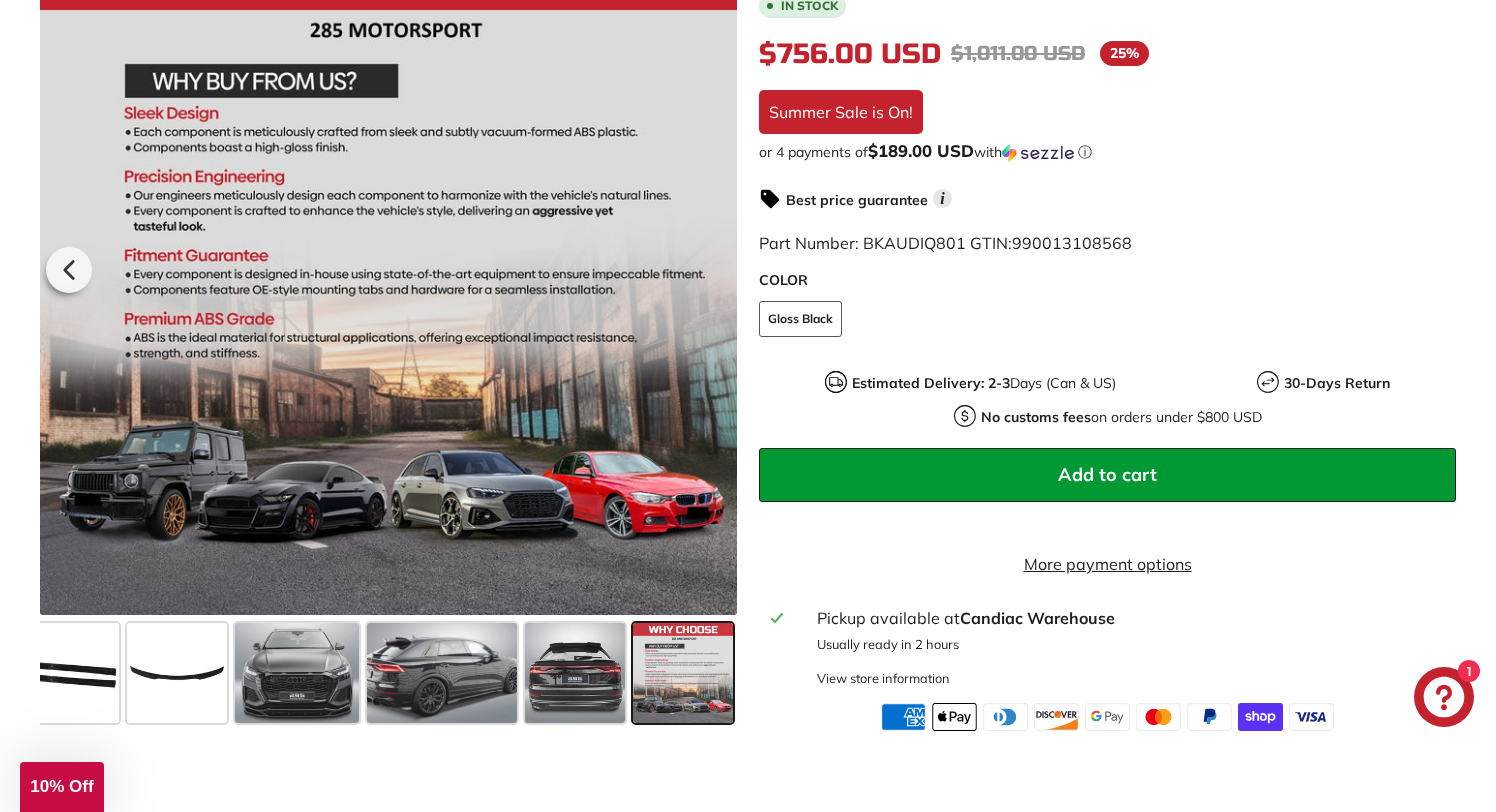 click at bounding box center [388, 266] 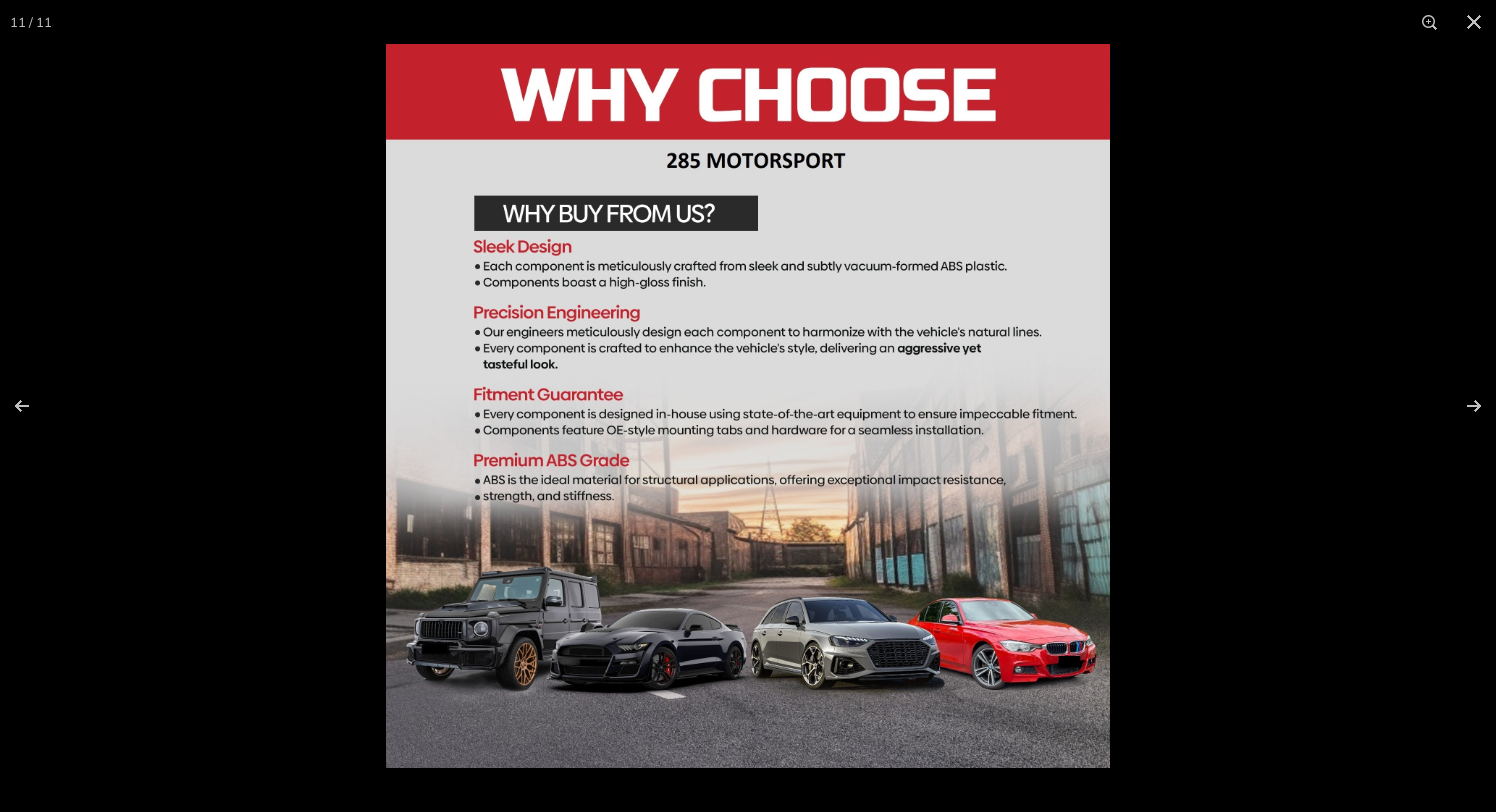 click at bounding box center (748, 406) 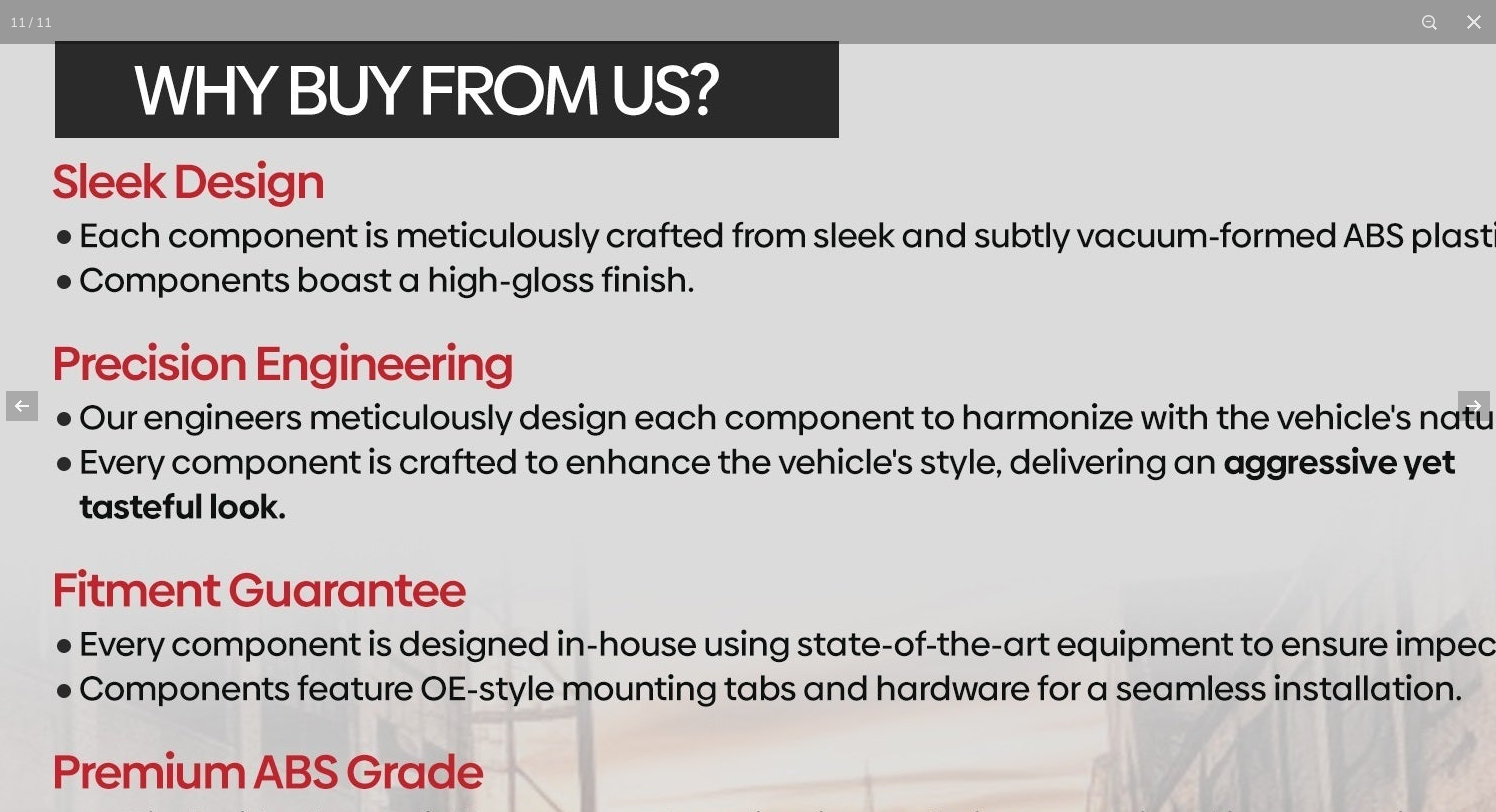 click at bounding box center (811, 622) 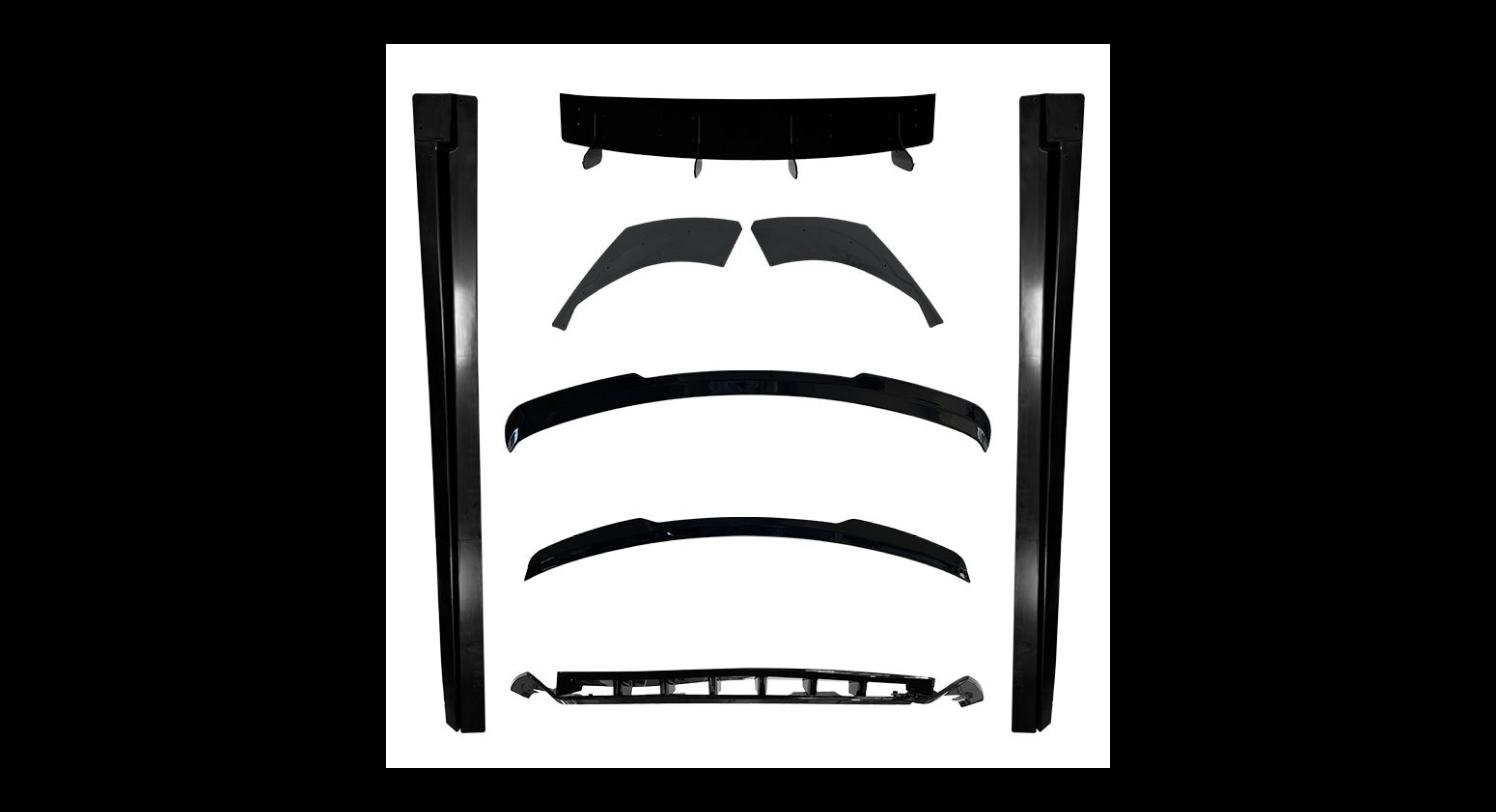 scroll, scrollTop: 0, scrollLeft: 0, axis: both 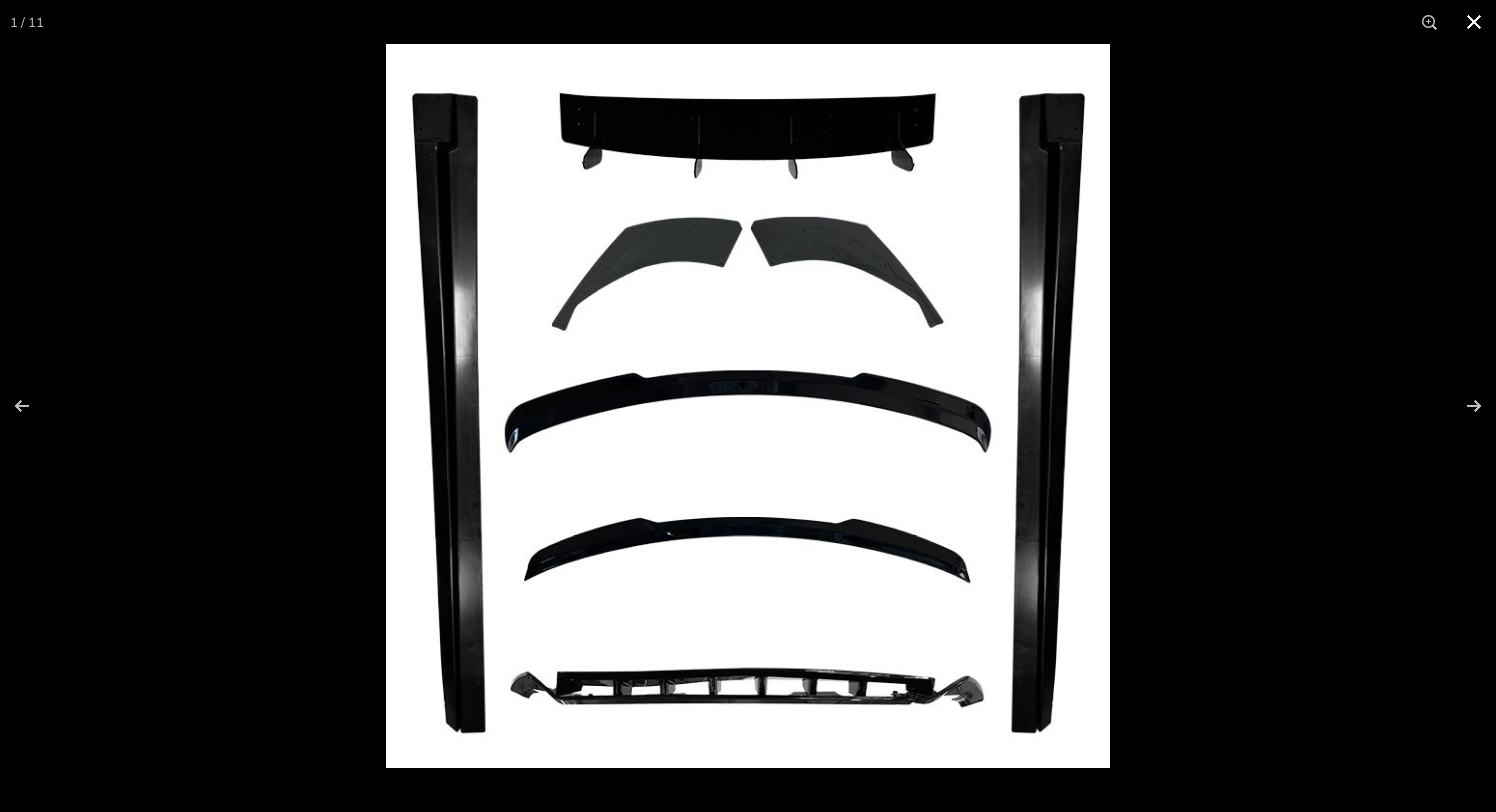 click at bounding box center [748, 406] 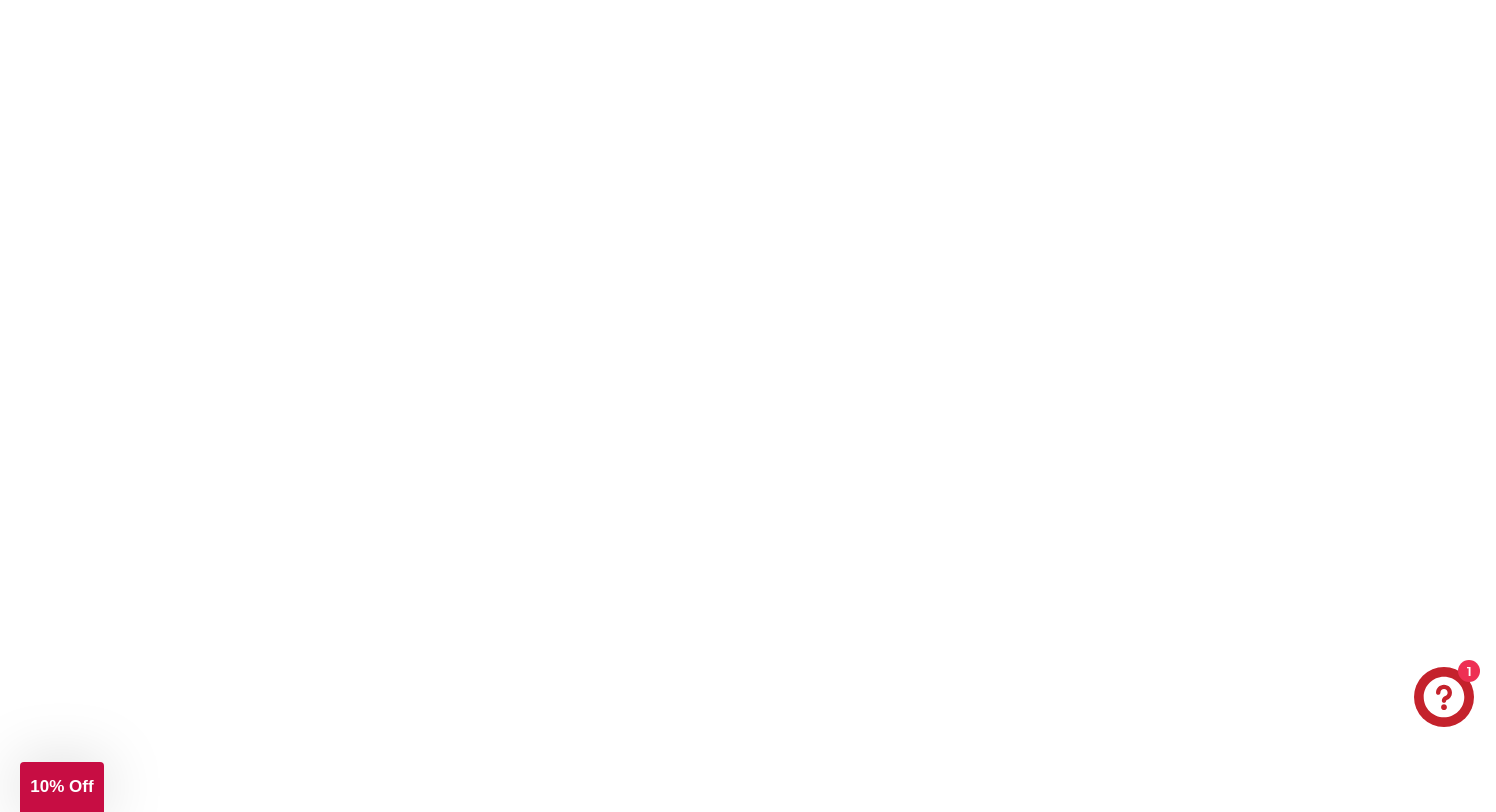 scroll, scrollTop: 2791, scrollLeft: 0, axis: vertical 